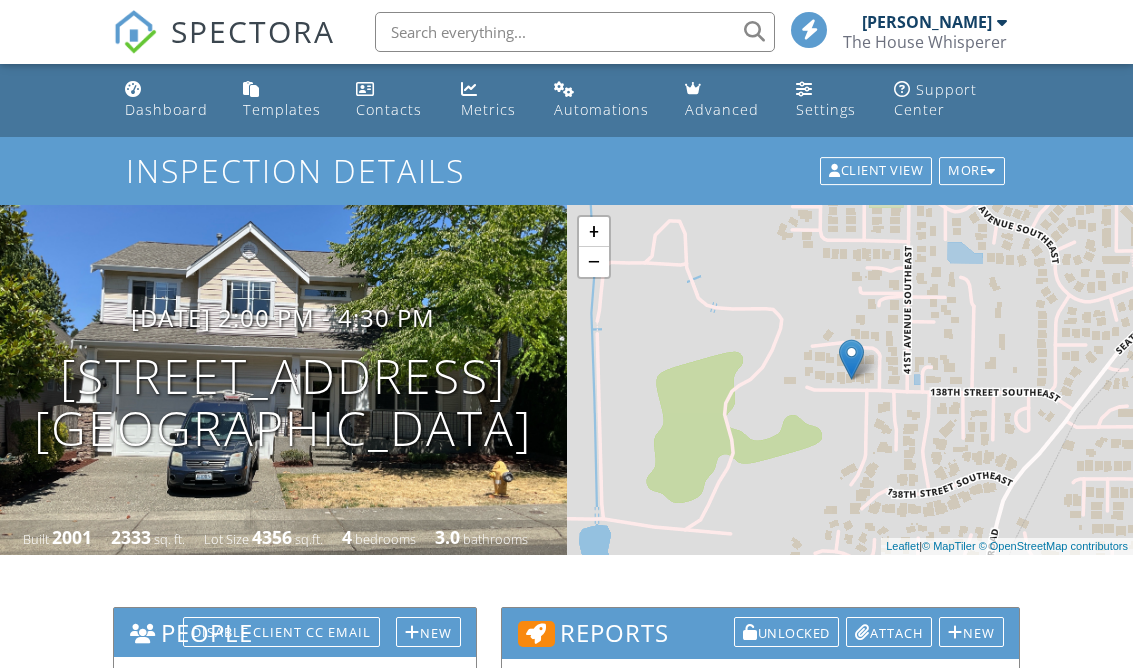 scroll, scrollTop: 0, scrollLeft: 0, axis: both 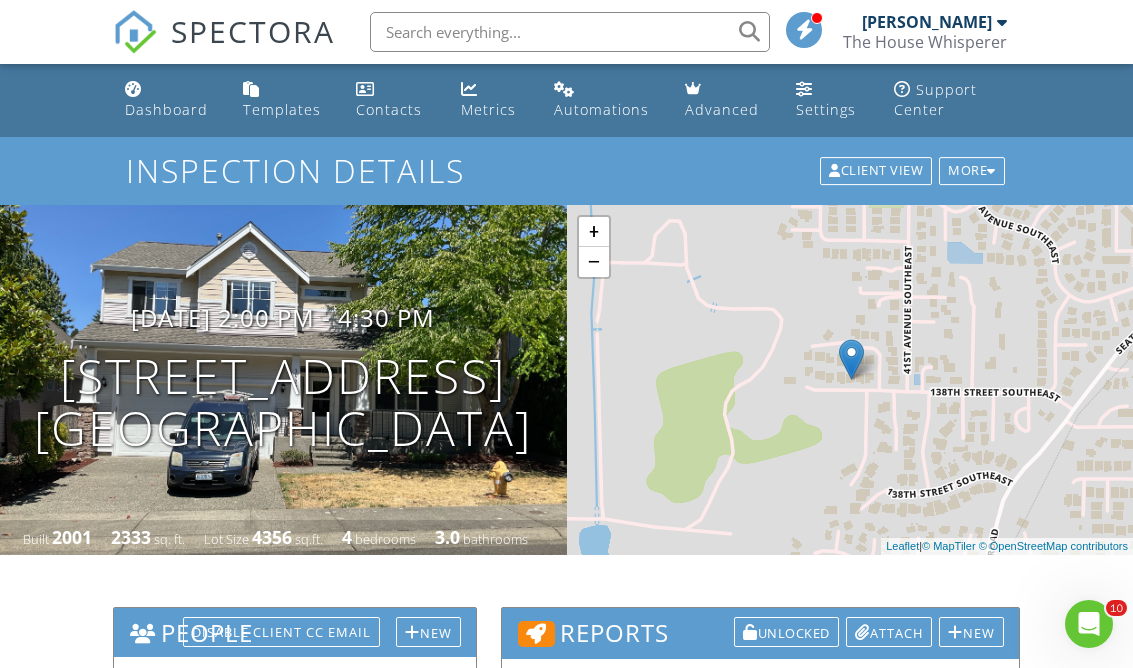 click on "Dashboard" at bounding box center (166, 109) 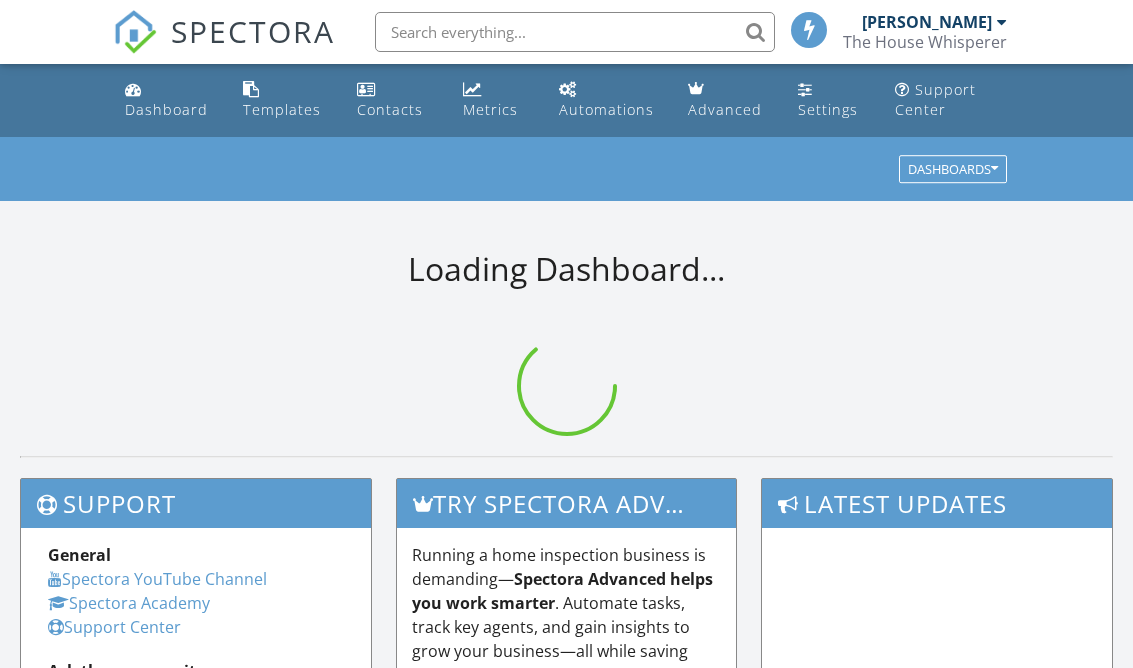 scroll, scrollTop: 0, scrollLeft: 0, axis: both 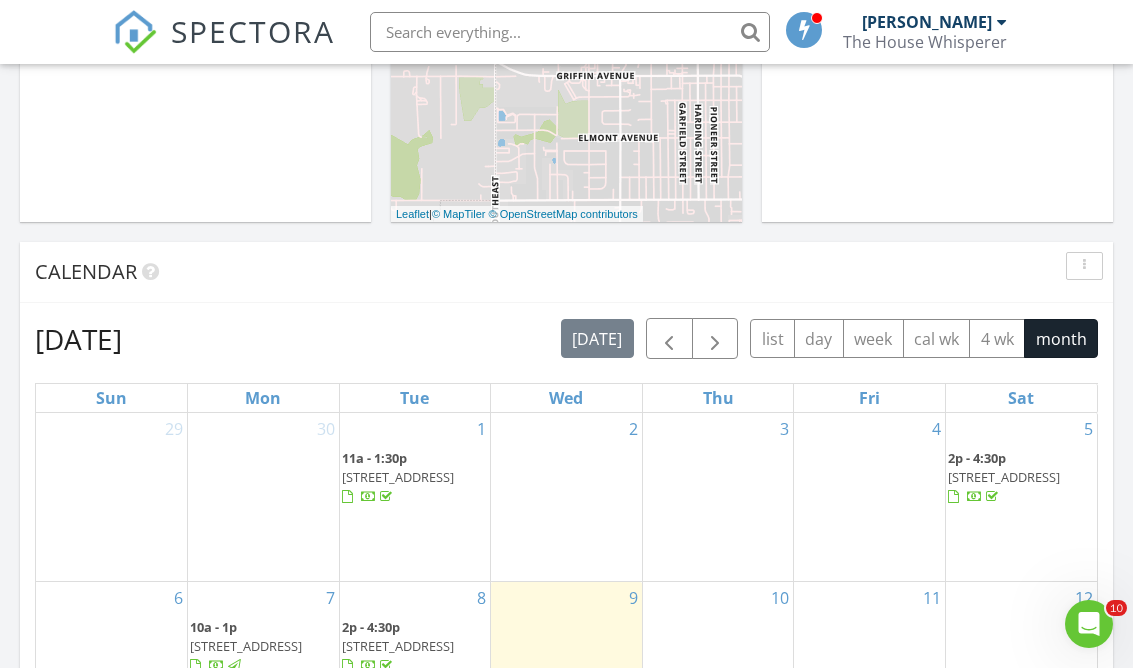 click at bounding box center [669, 339] 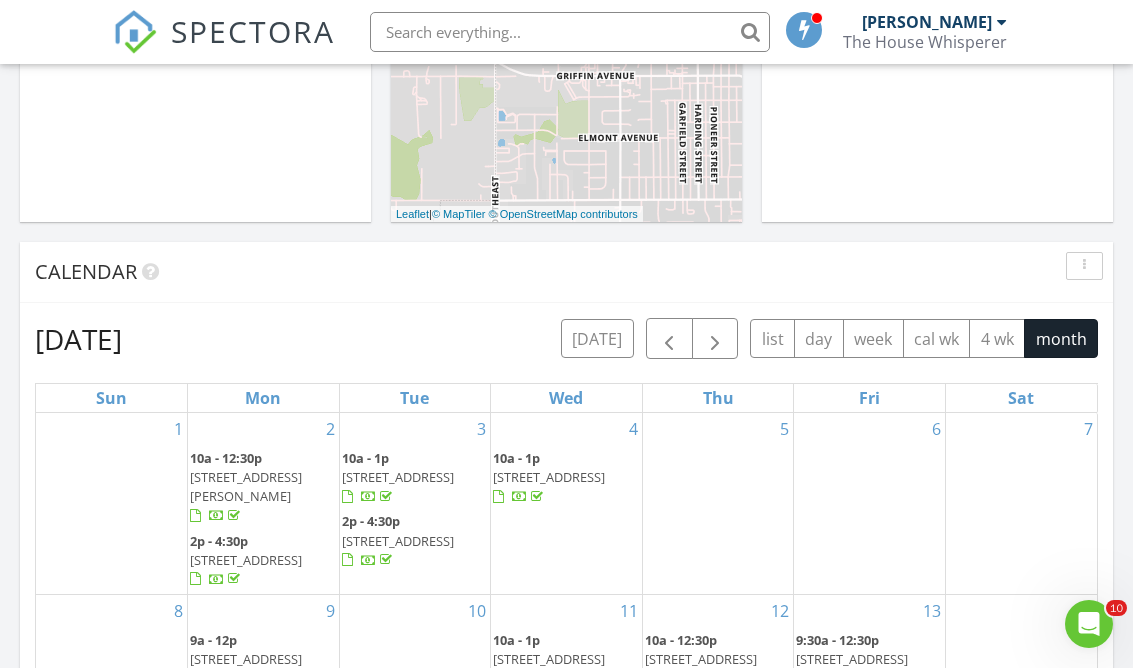 click at bounding box center [669, 339] 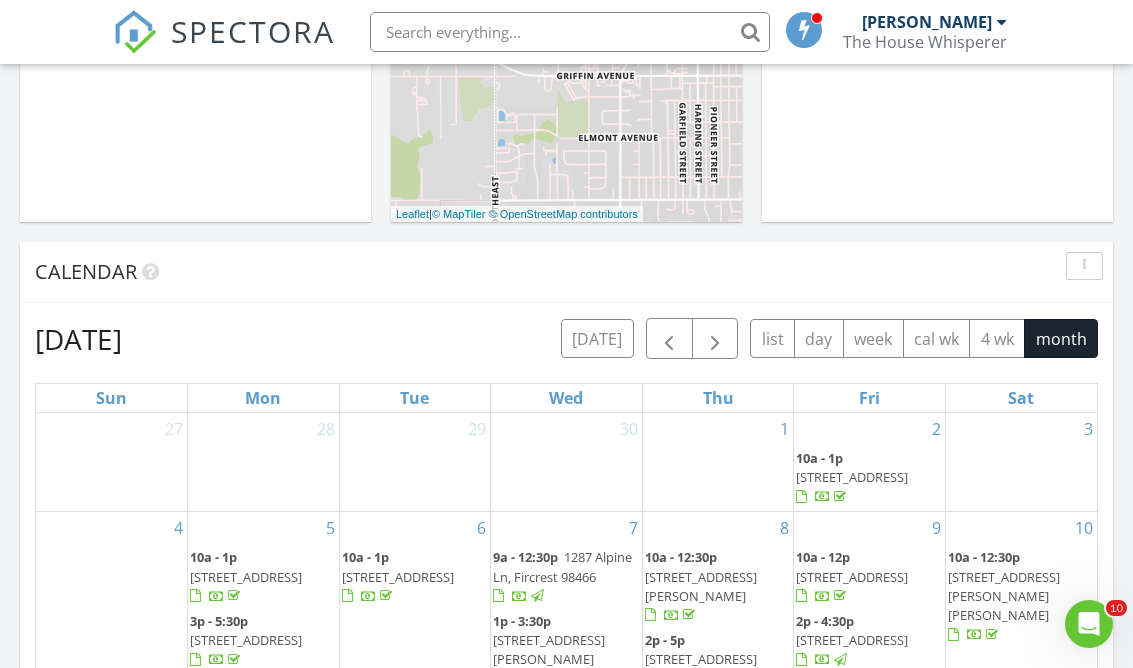 click at bounding box center [669, 338] 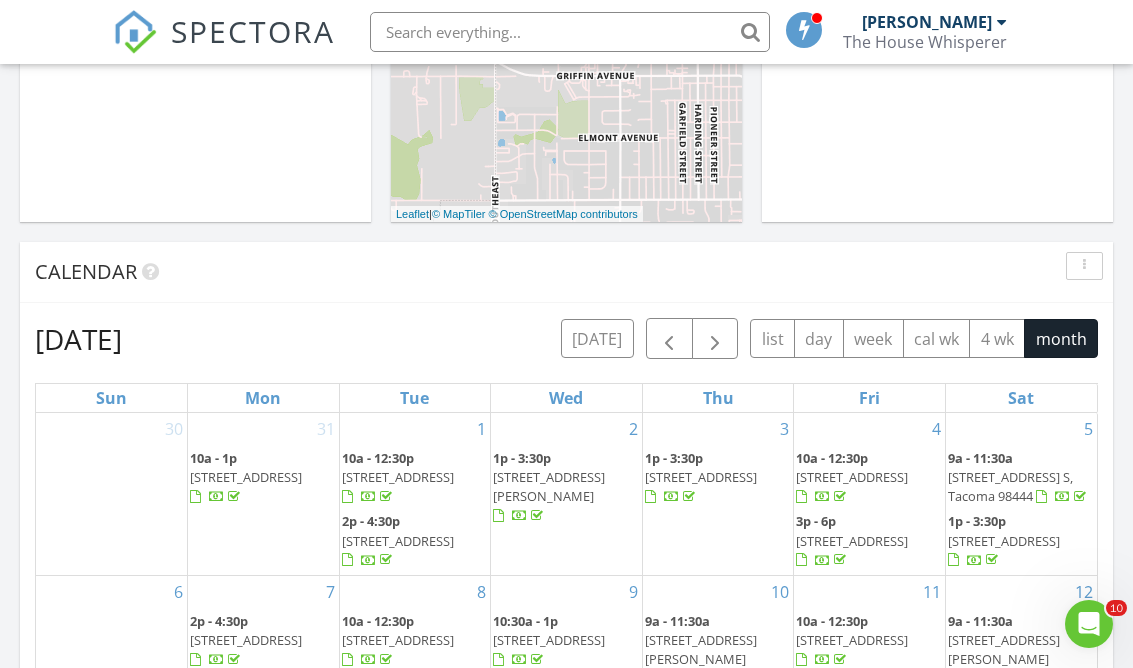 click at bounding box center [669, 338] 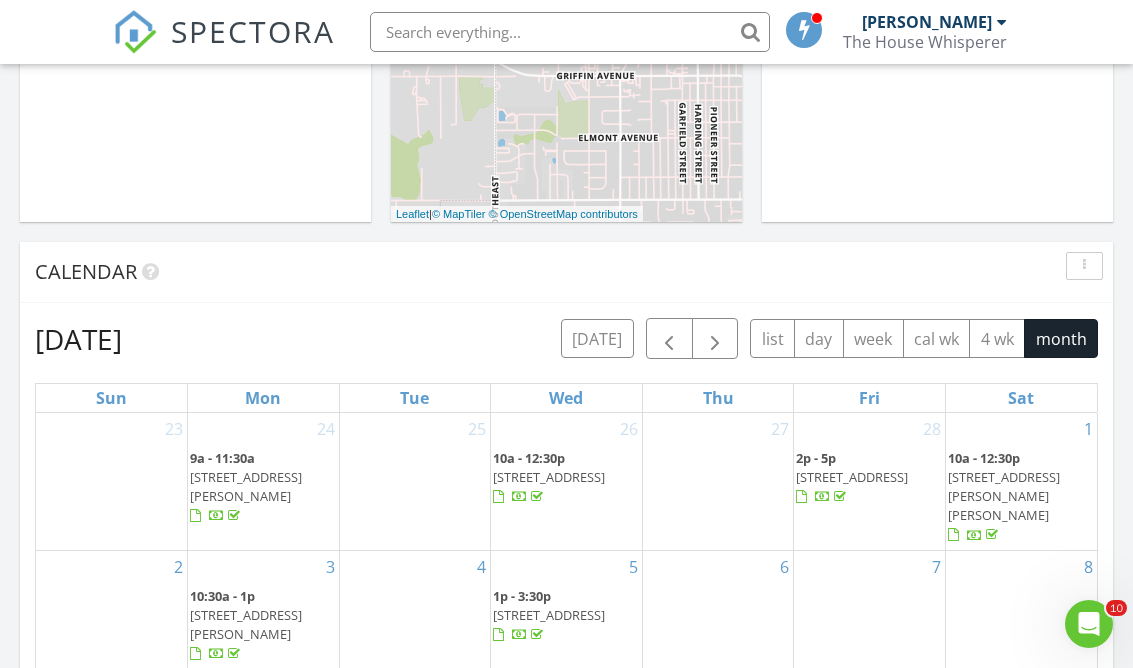 click at bounding box center (669, 338) 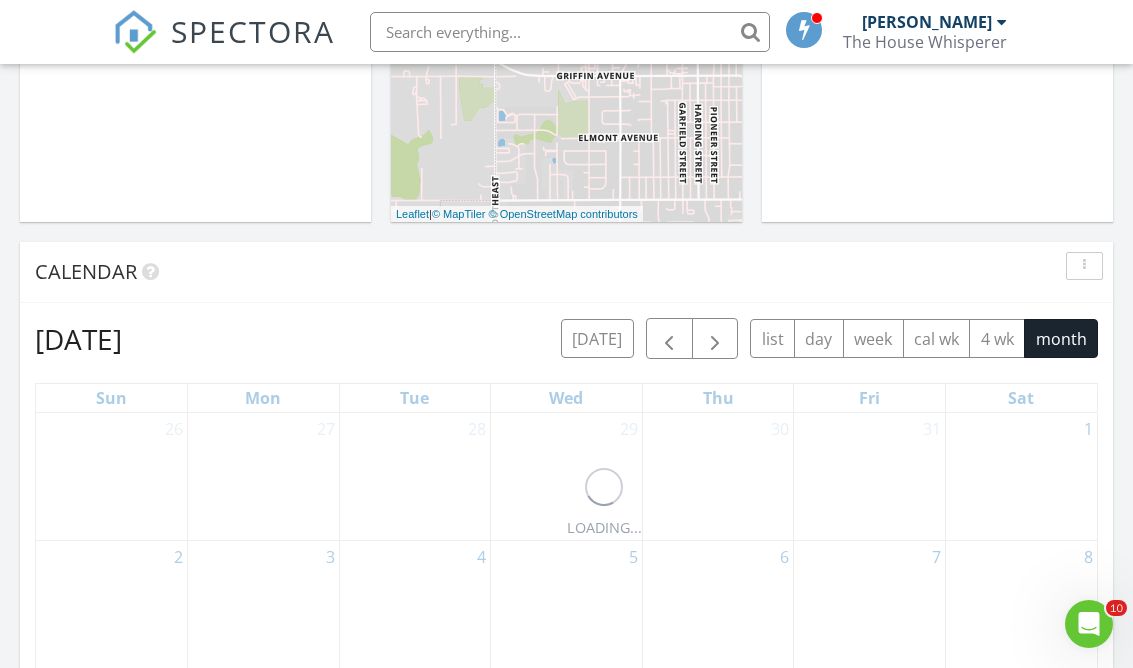 click at bounding box center (669, 338) 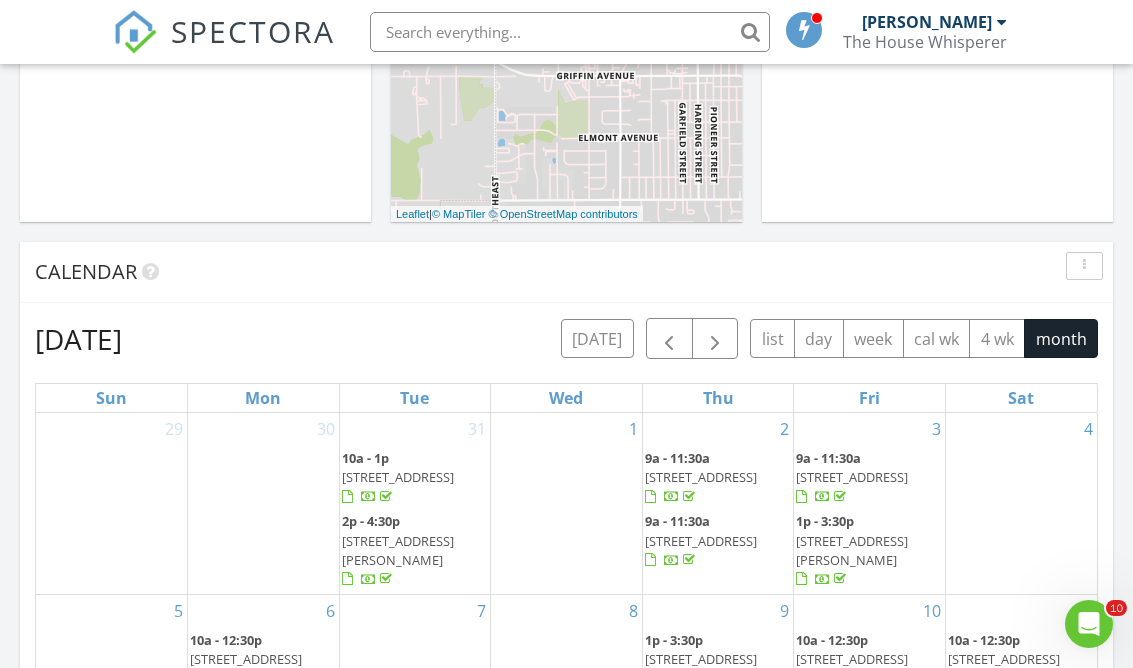 click at bounding box center [669, 339] 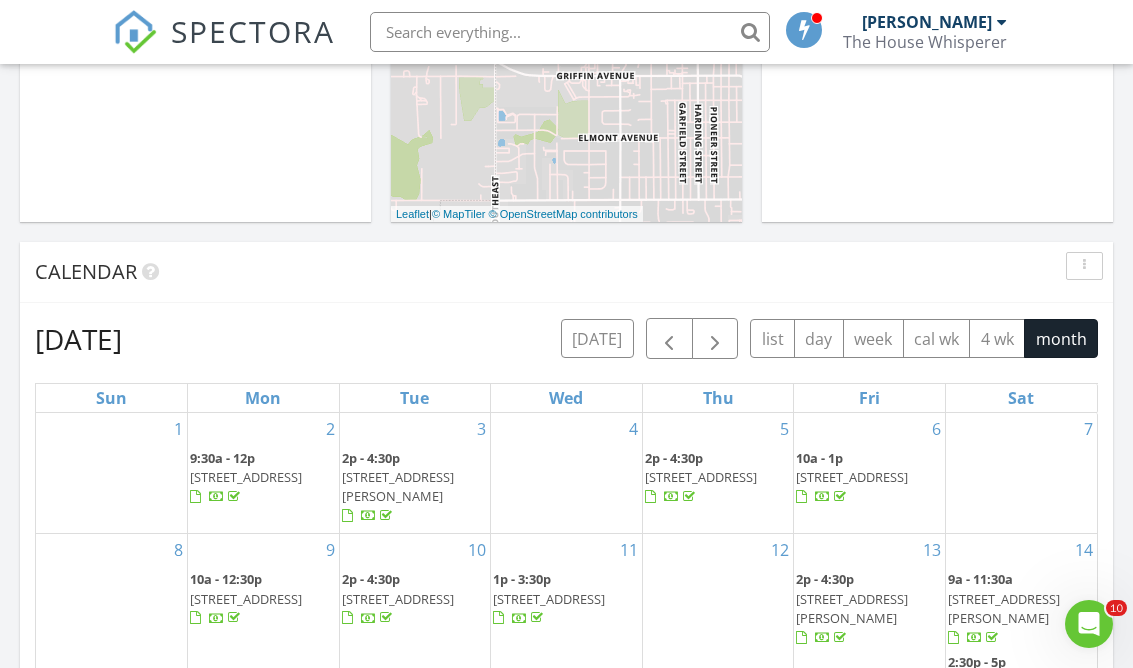 click at bounding box center [669, 339] 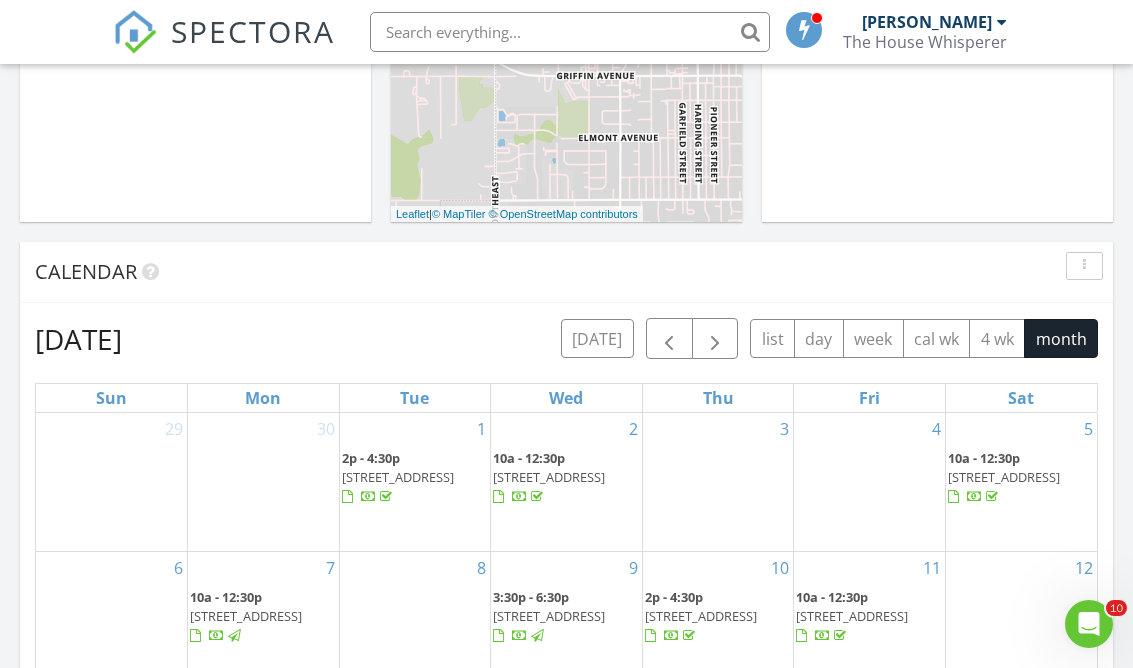 click at bounding box center (669, 339) 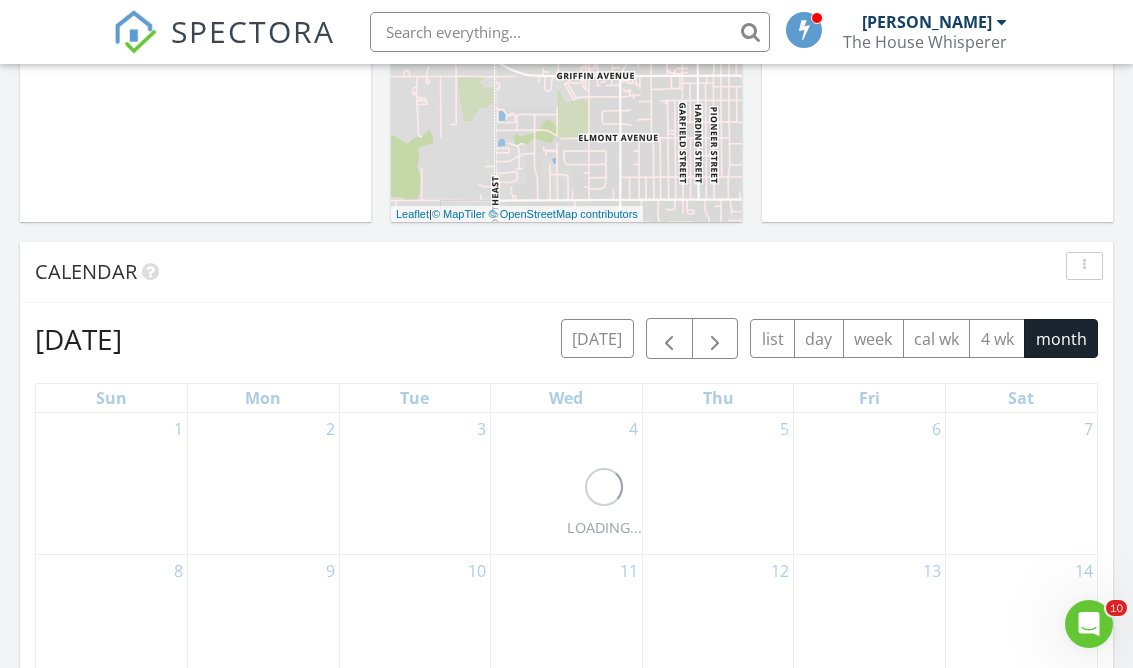 click at bounding box center (669, 338) 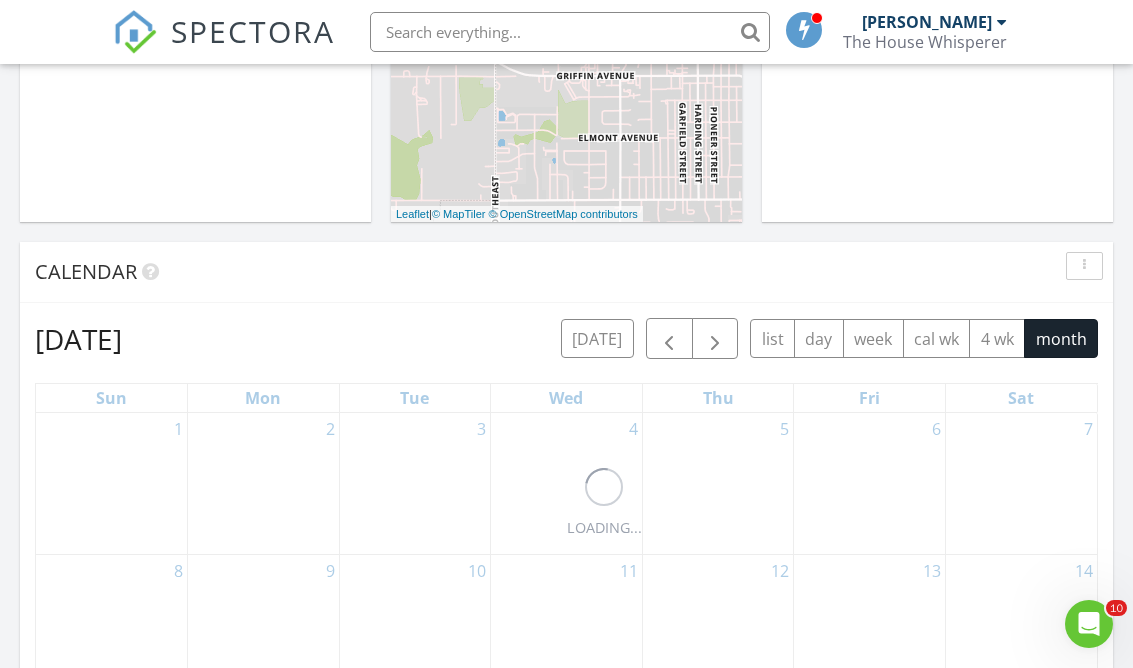 click at bounding box center (669, 338) 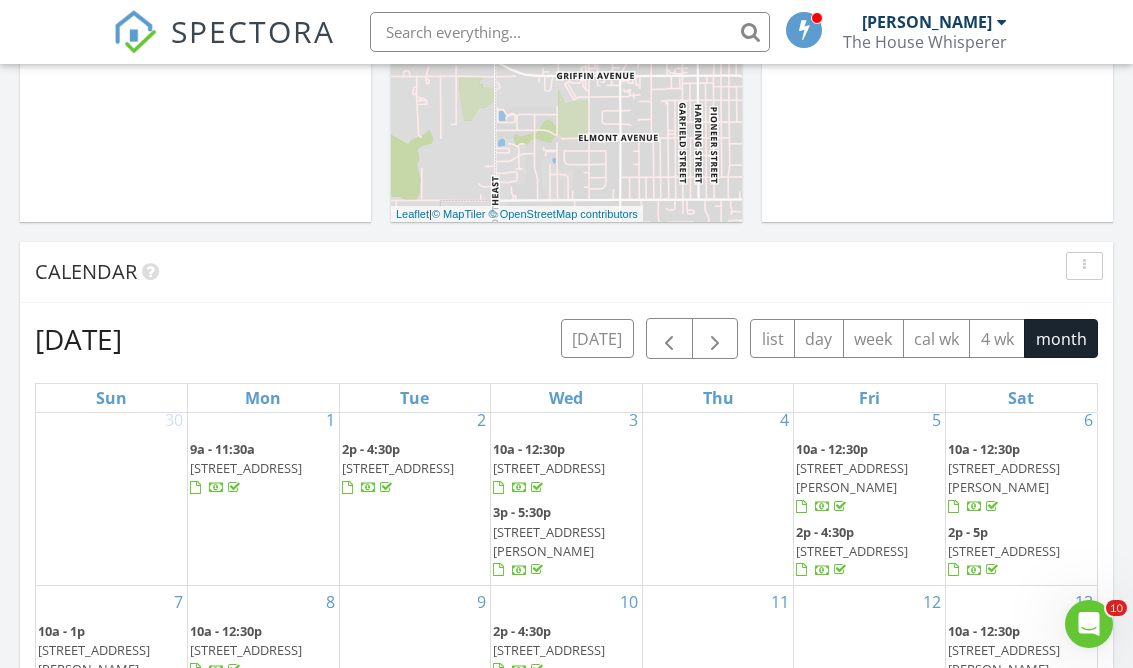 scroll, scrollTop: 8, scrollLeft: 0, axis: vertical 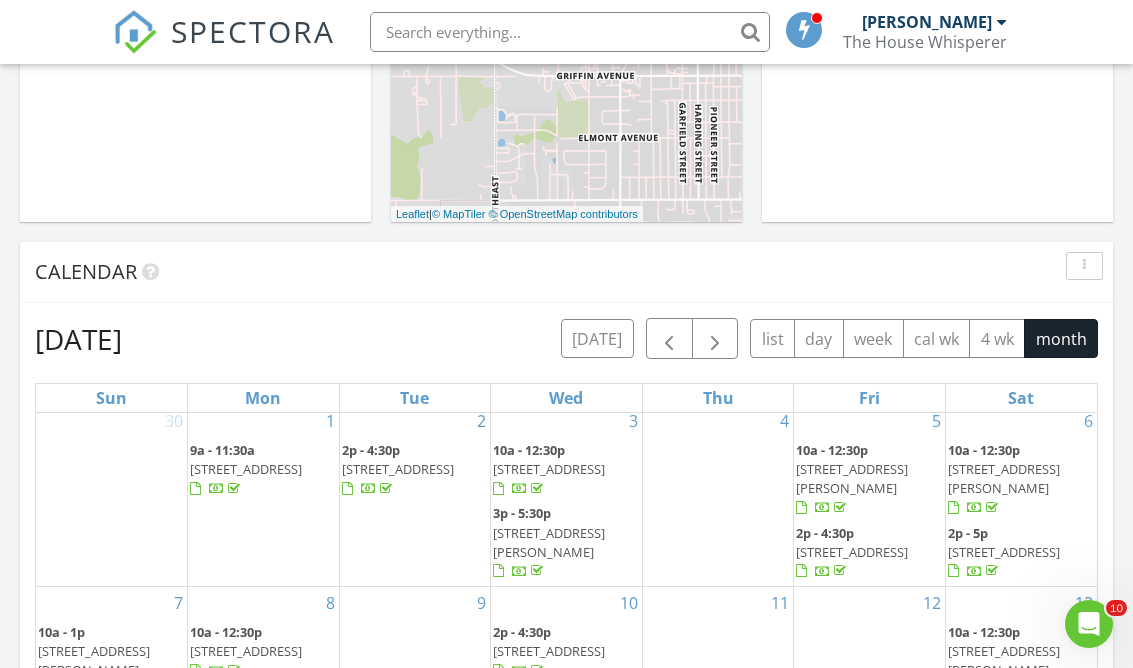 click at bounding box center [537, 671] 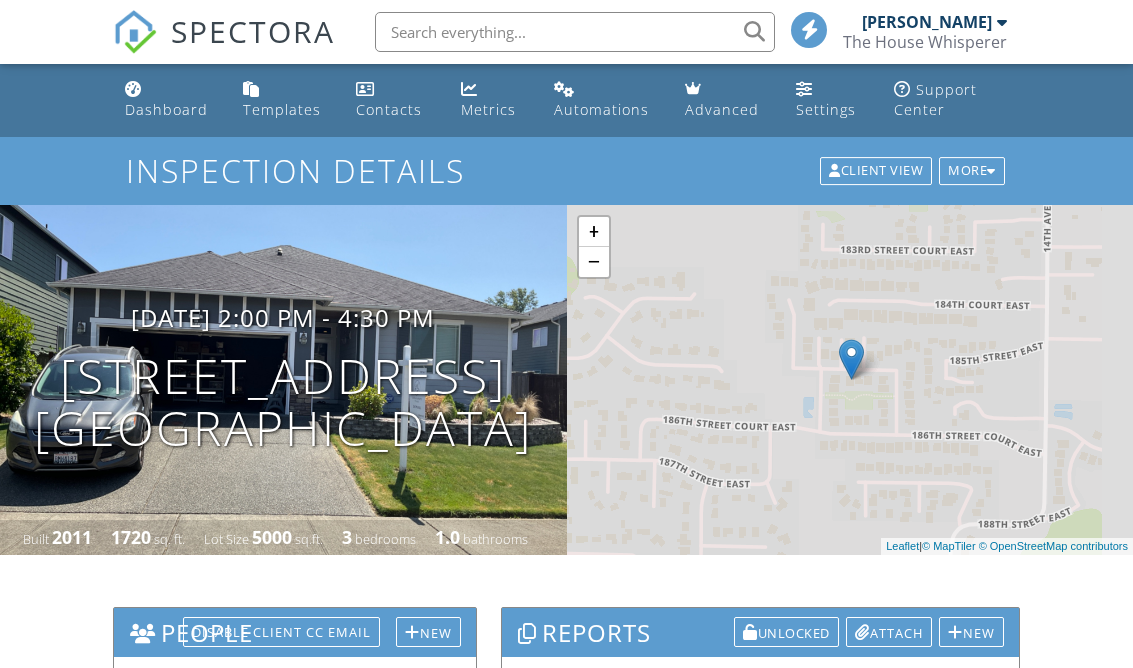 scroll, scrollTop: 0, scrollLeft: 0, axis: both 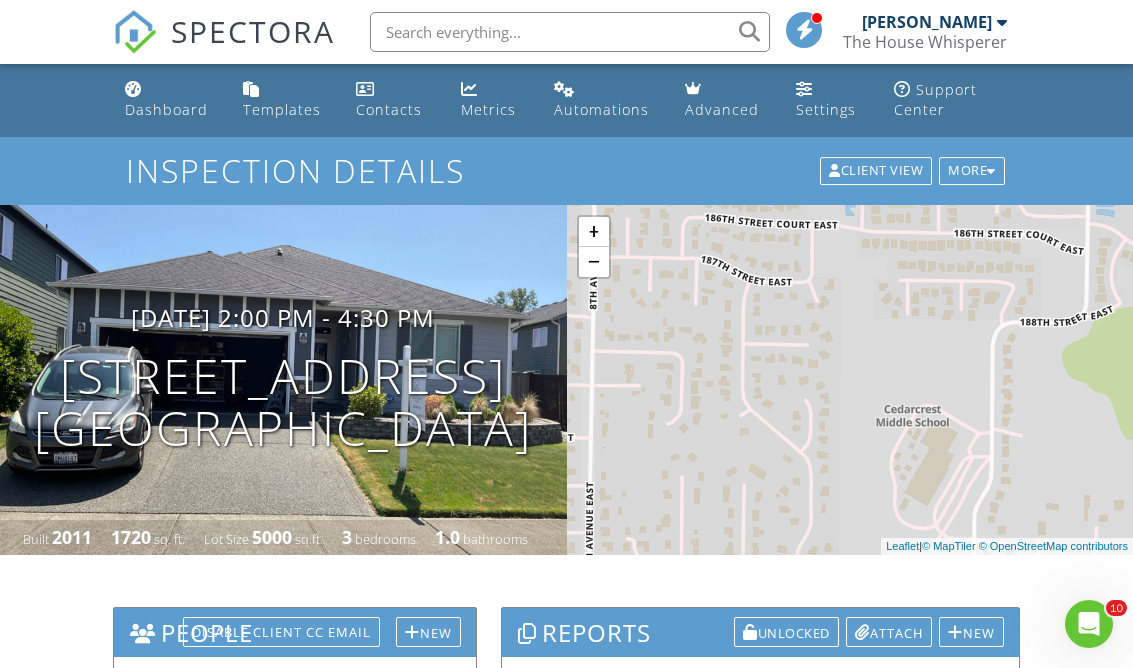 click on "Dashboard" at bounding box center (166, 109) 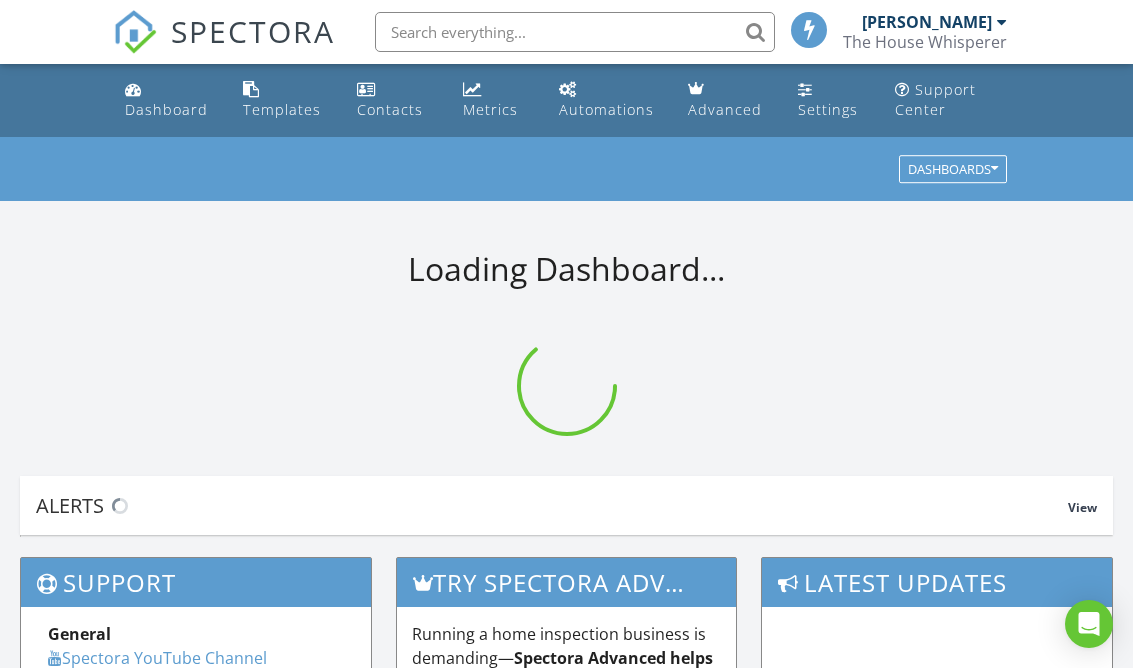 scroll, scrollTop: 0, scrollLeft: 0, axis: both 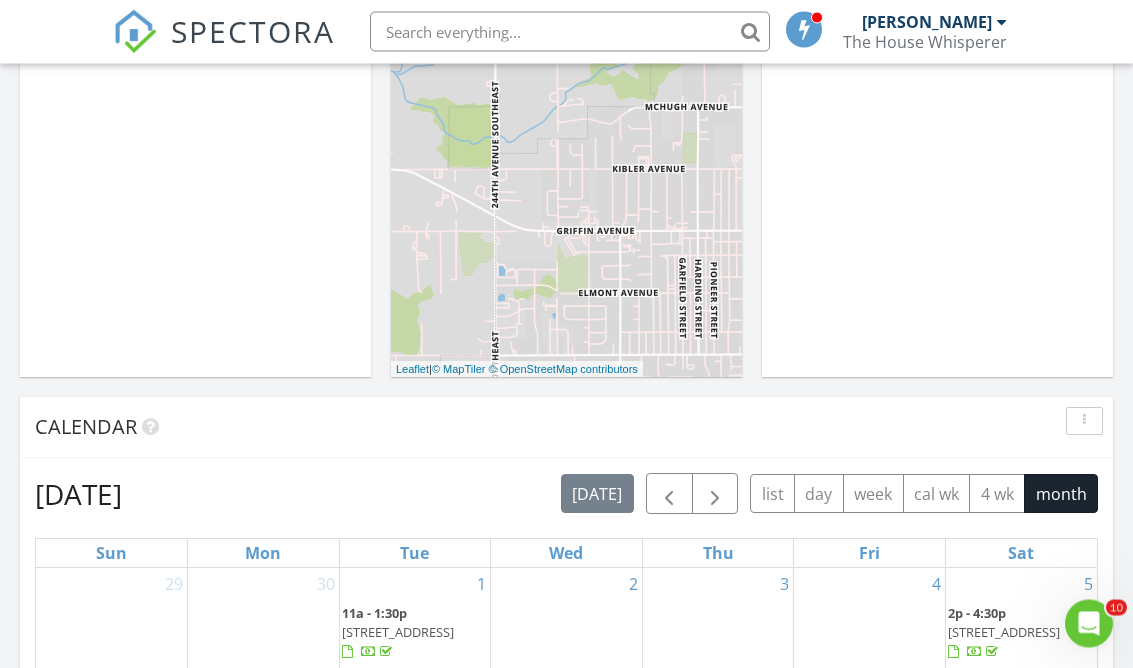 click at bounding box center [669, 495] 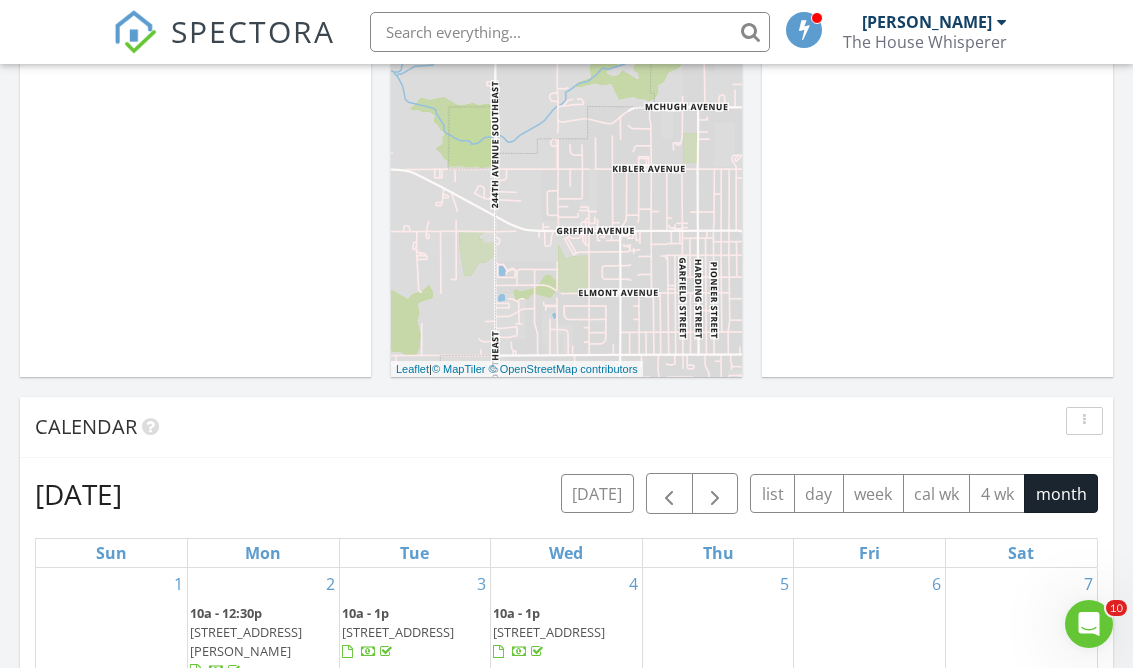click at bounding box center [669, 494] 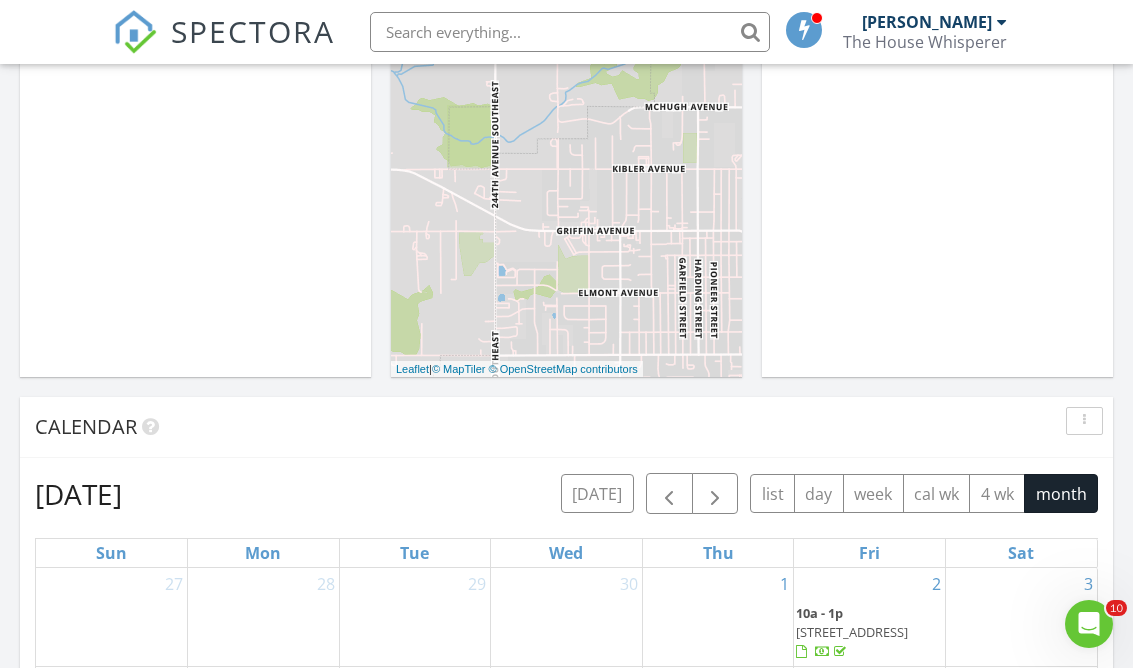 click at bounding box center (669, 494) 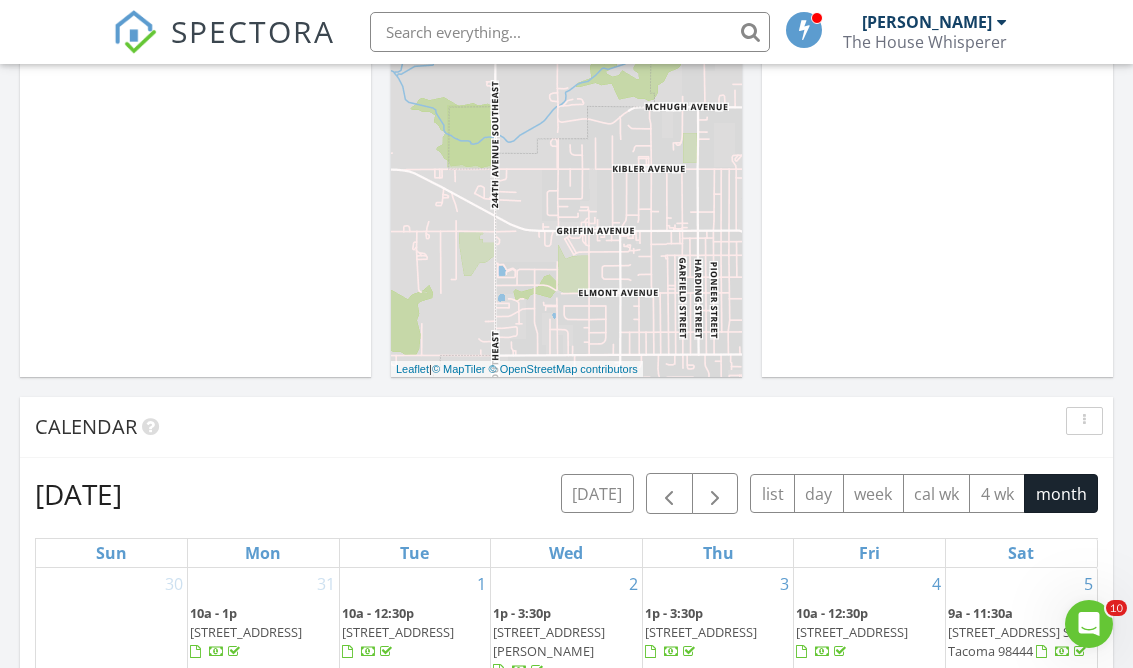 click at bounding box center (669, 494) 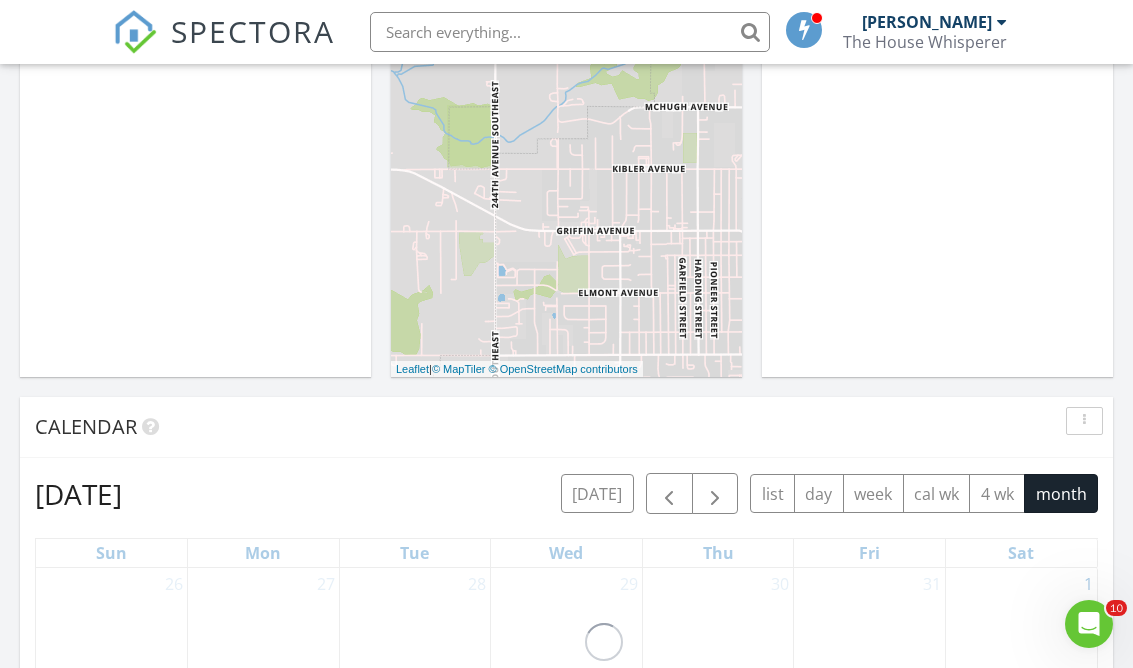 click at bounding box center [669, 493] 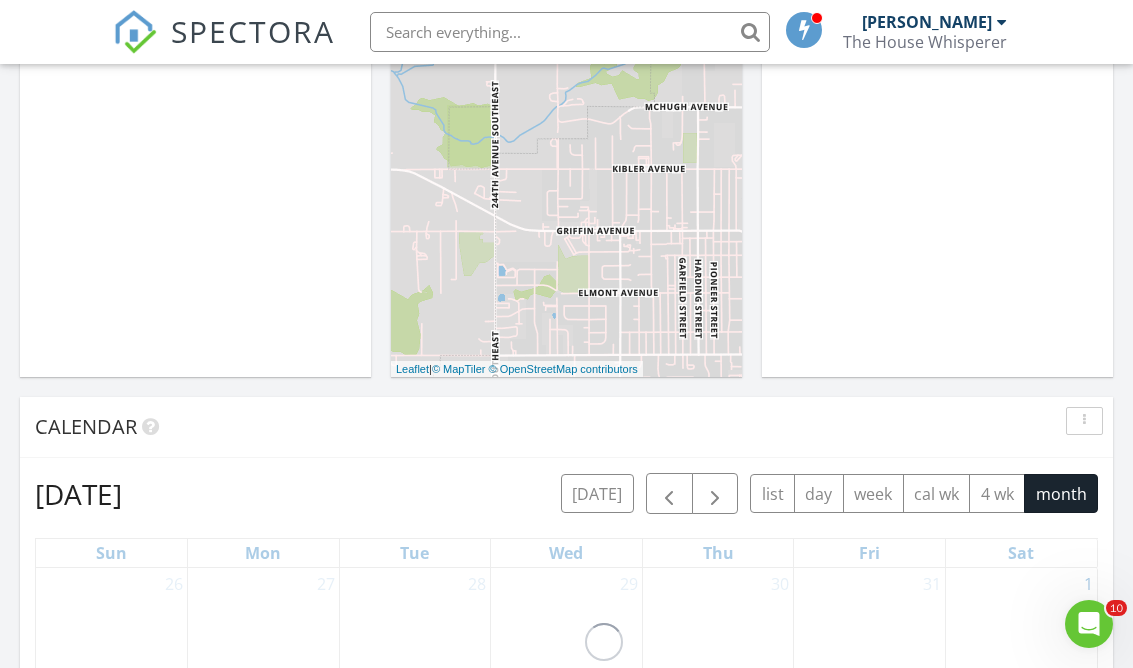click at bounding box center (669, 494) 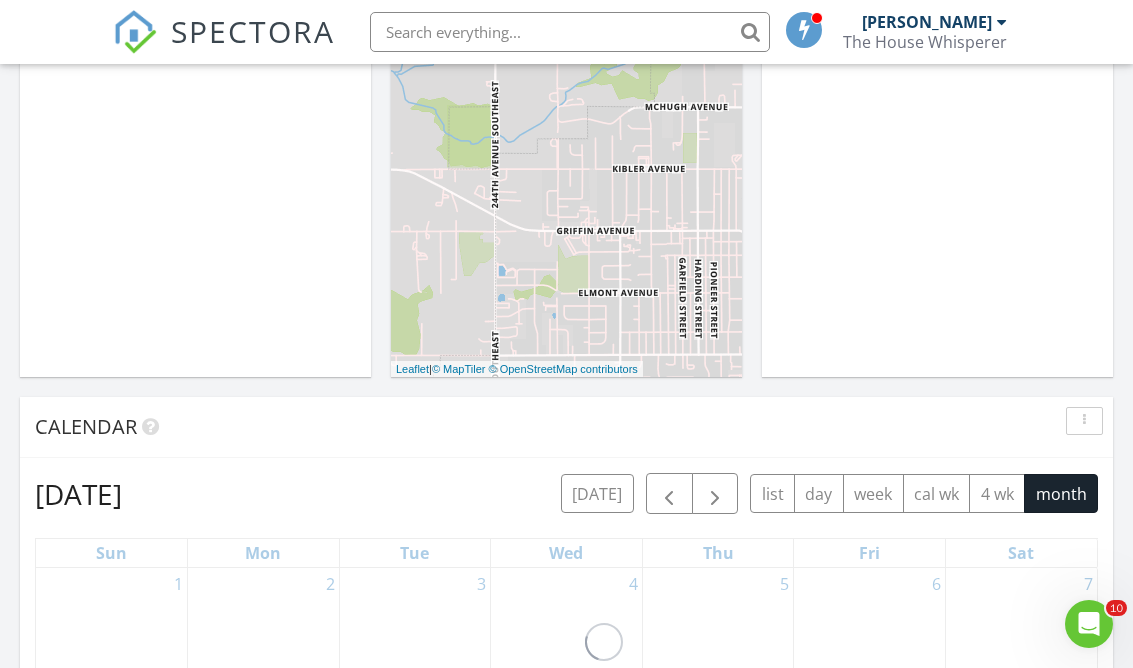 click at bounding box center [669, 494] 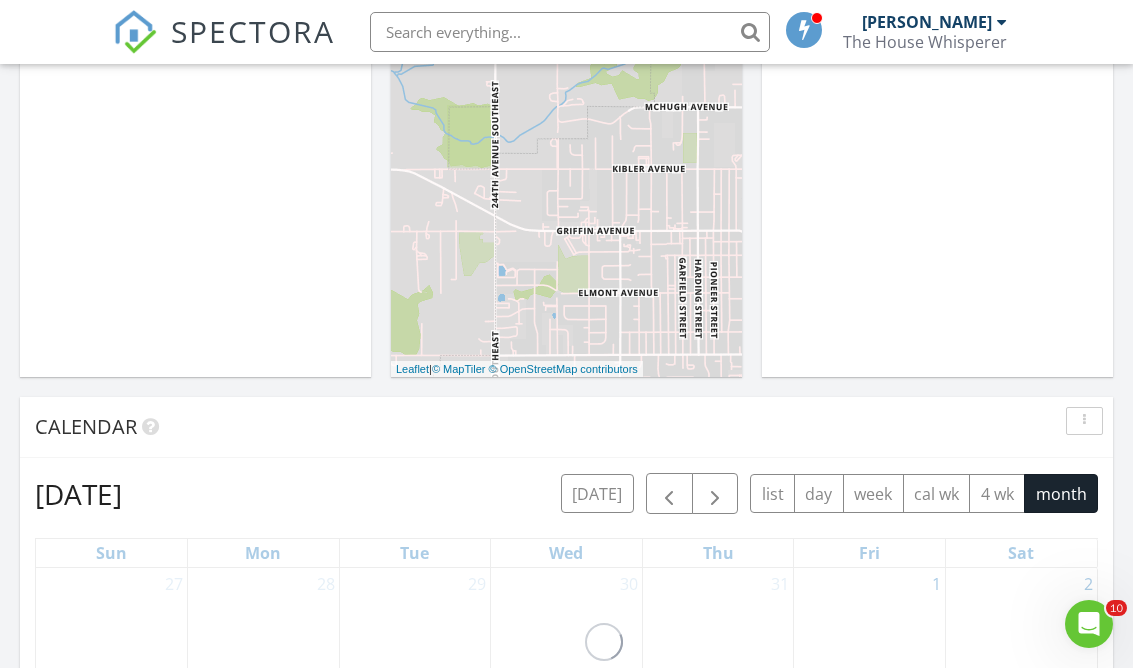 click at bounding box center [669, 494] 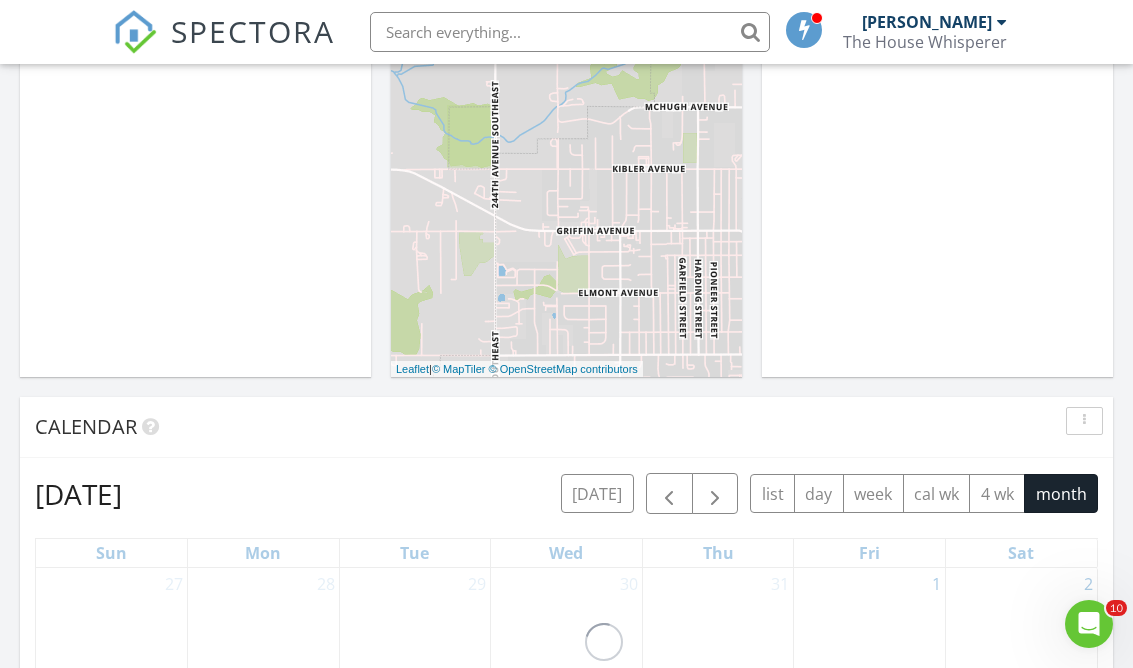 click at bounding box center [669, 493] 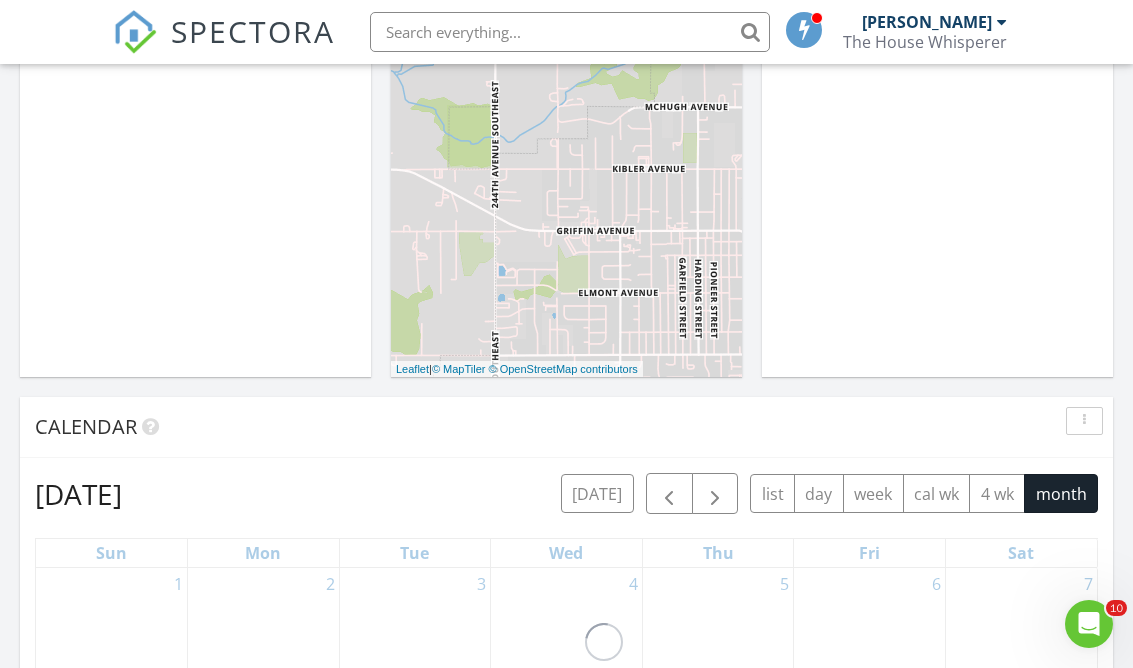 click at bounding box center [669, 493] 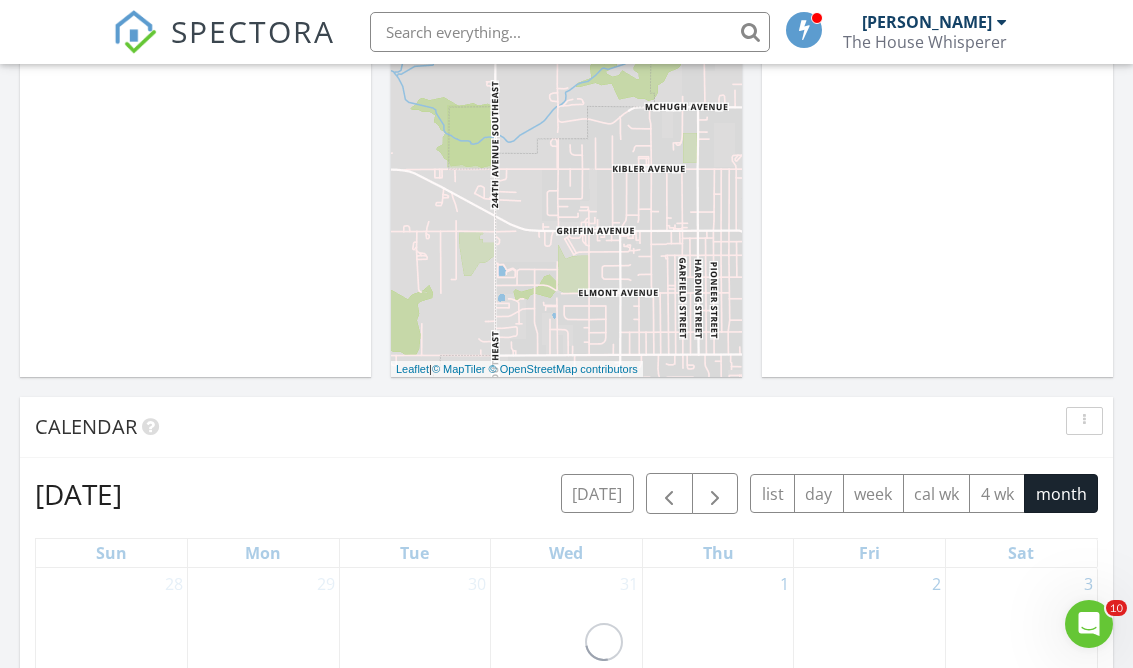 click at bounding box center [669, 494] 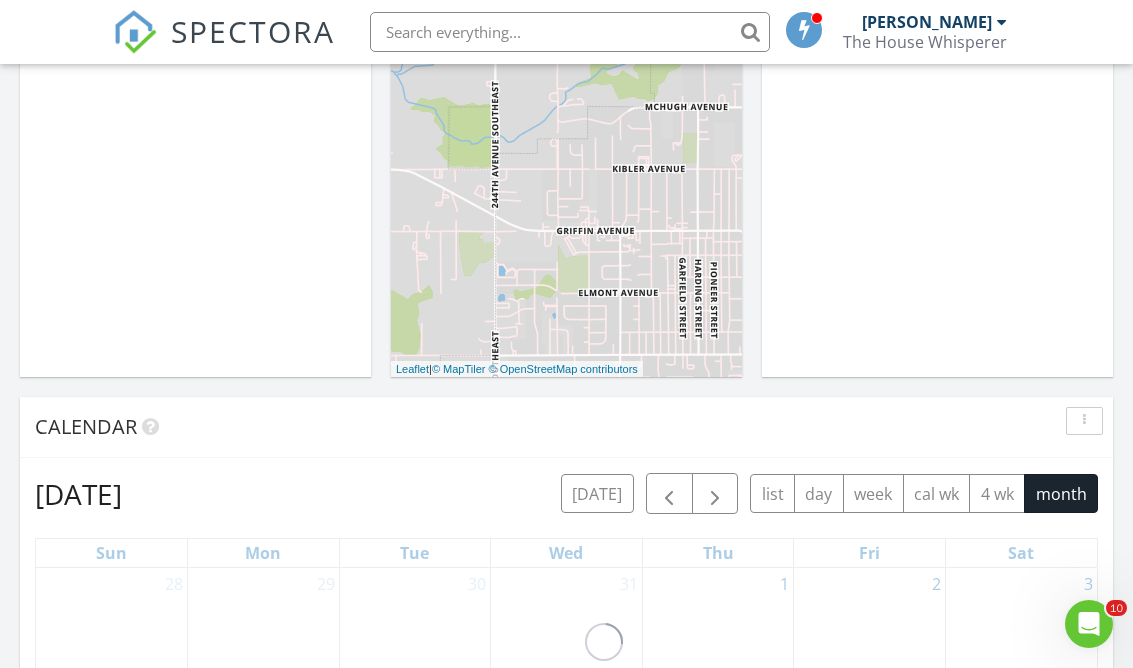 click at bounding box center [669, 494] 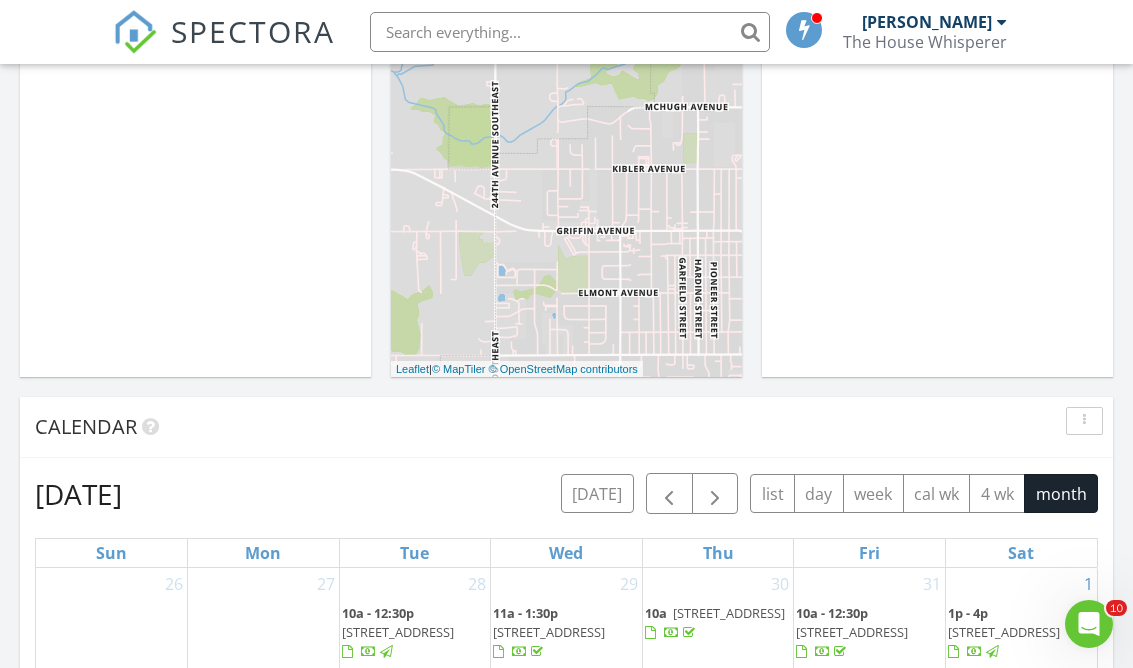click at bounding box center [715, 493] 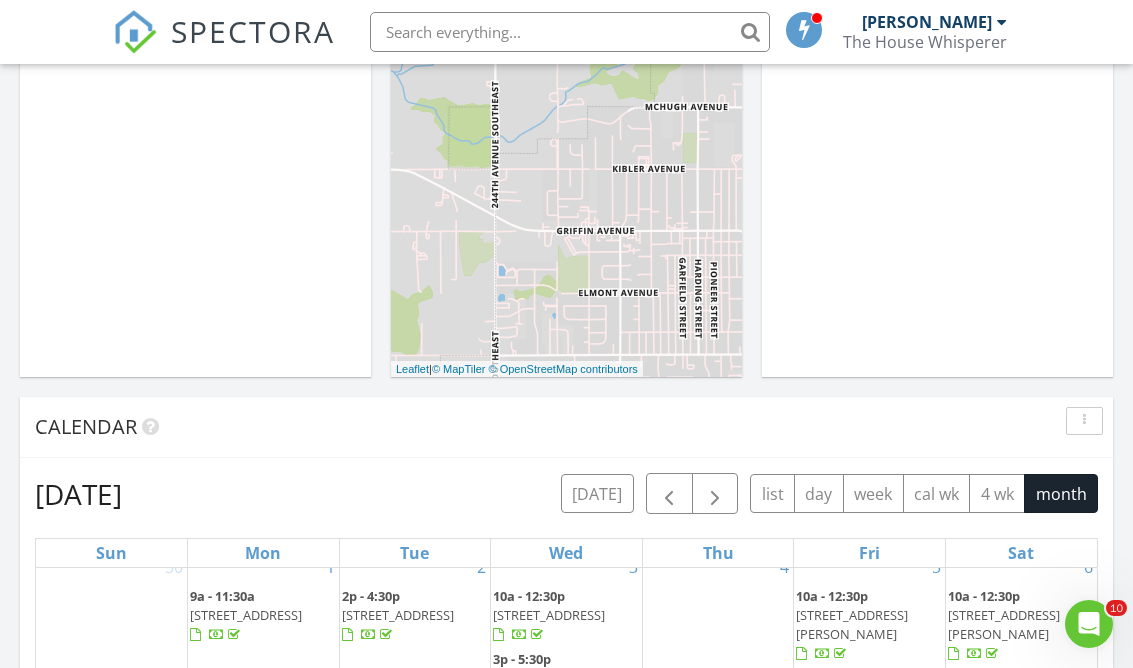 scroll, scrollTop: 12, scrollLeft: 0, axis: vertical 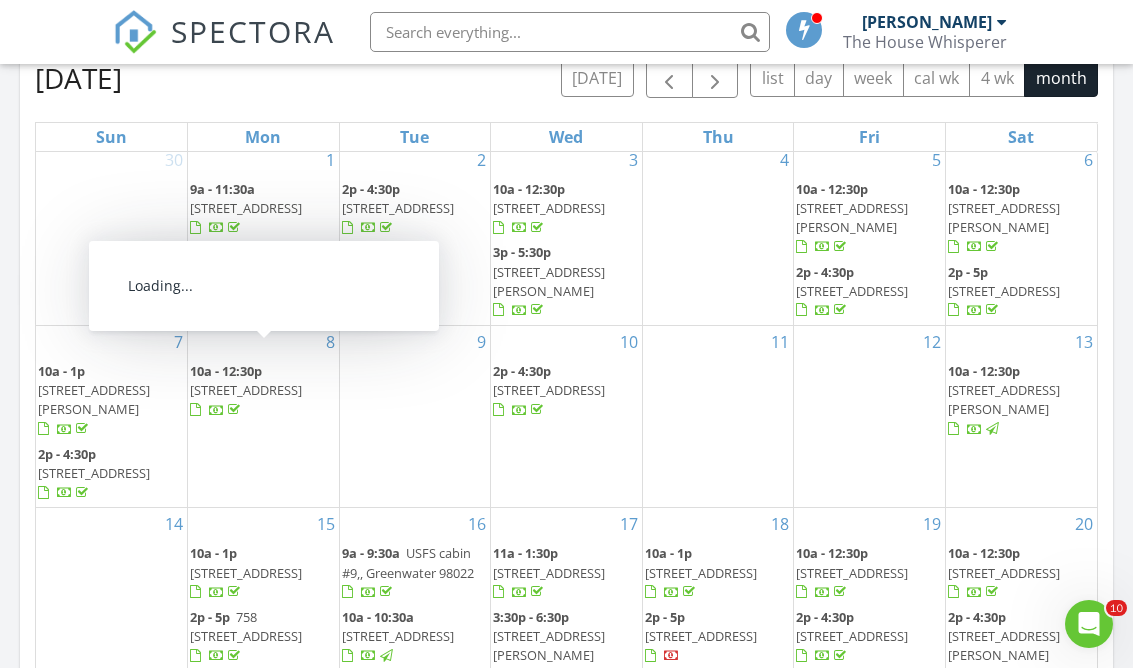click at bounding box center [234, 410] 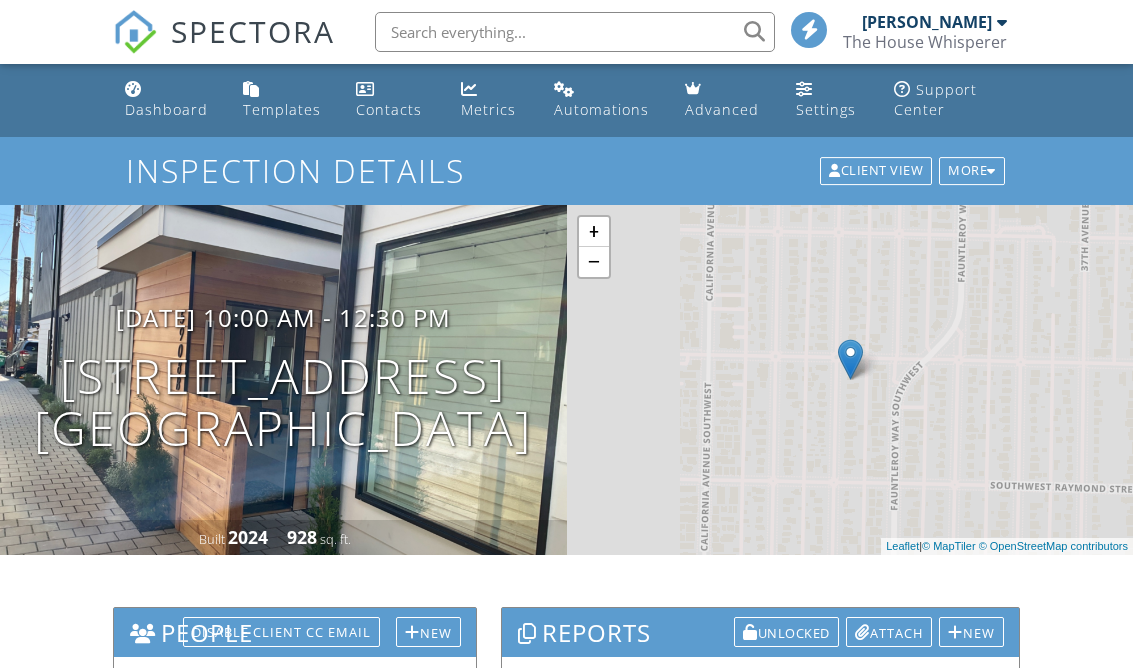 scroll, scrollTop: 0, scrollLeft: 0, axis: both 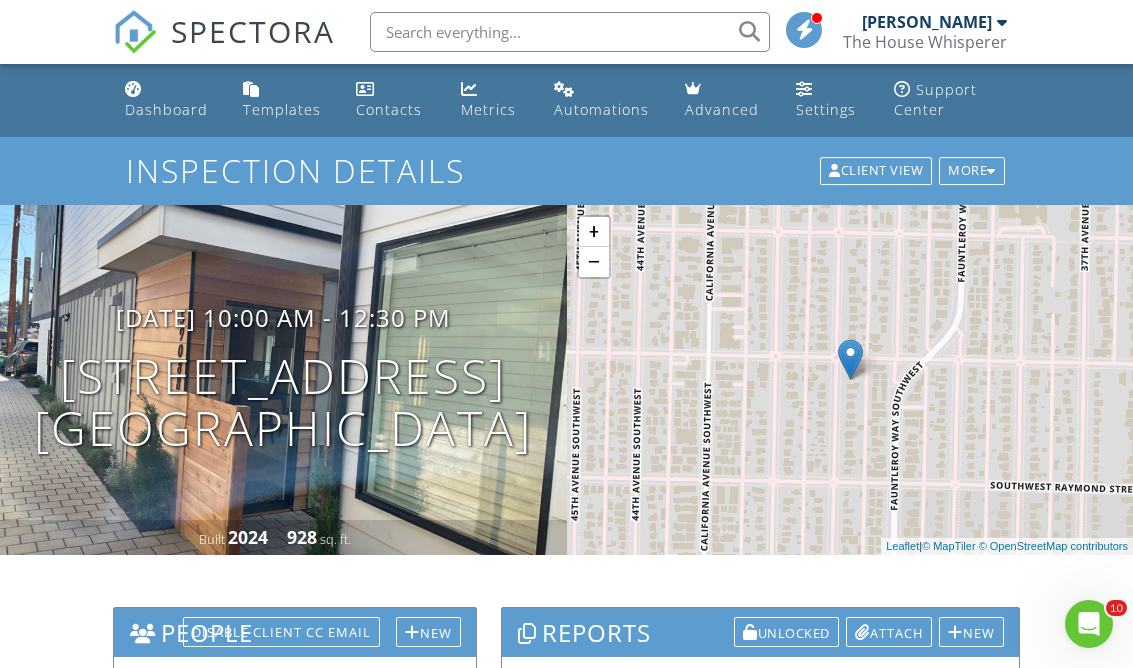 click on "Dashboard" at bounding box center (167, 100) 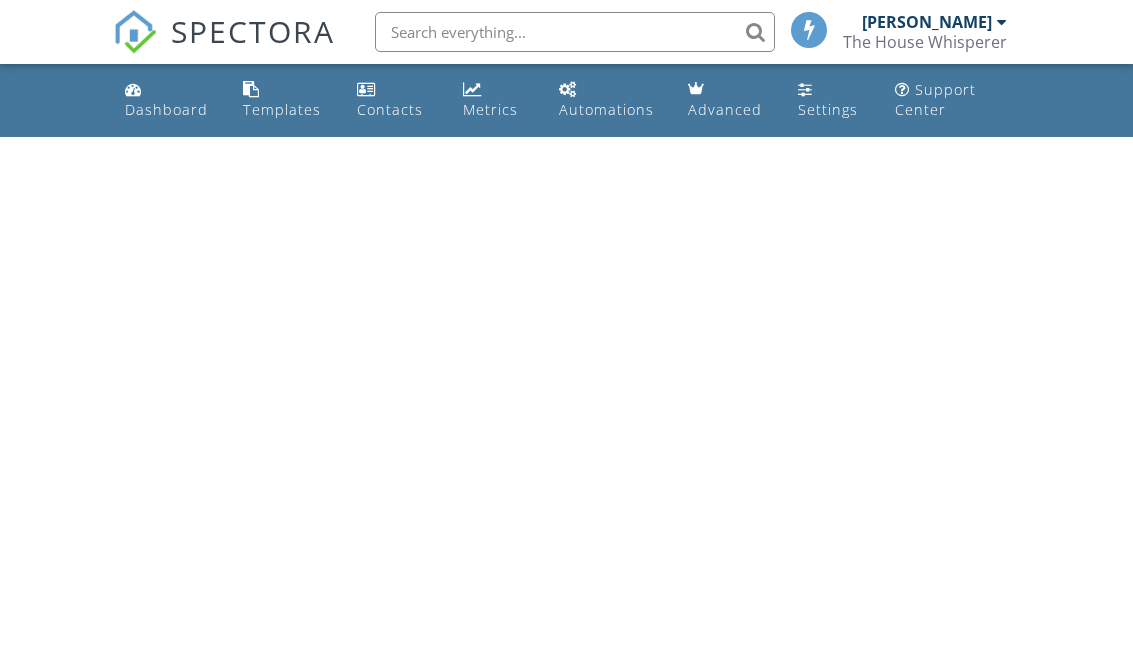 scroll, scrollTop: 0, scrollLeft: 0, axis: both 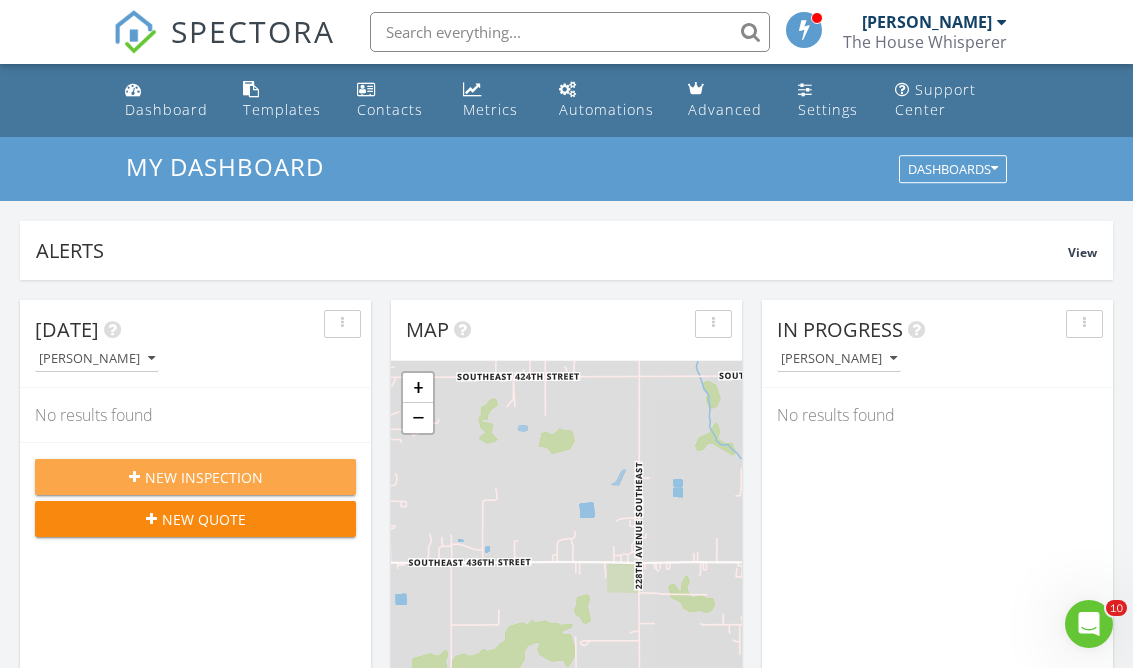 click on "New Inspection" at bounding box center [195, 477] 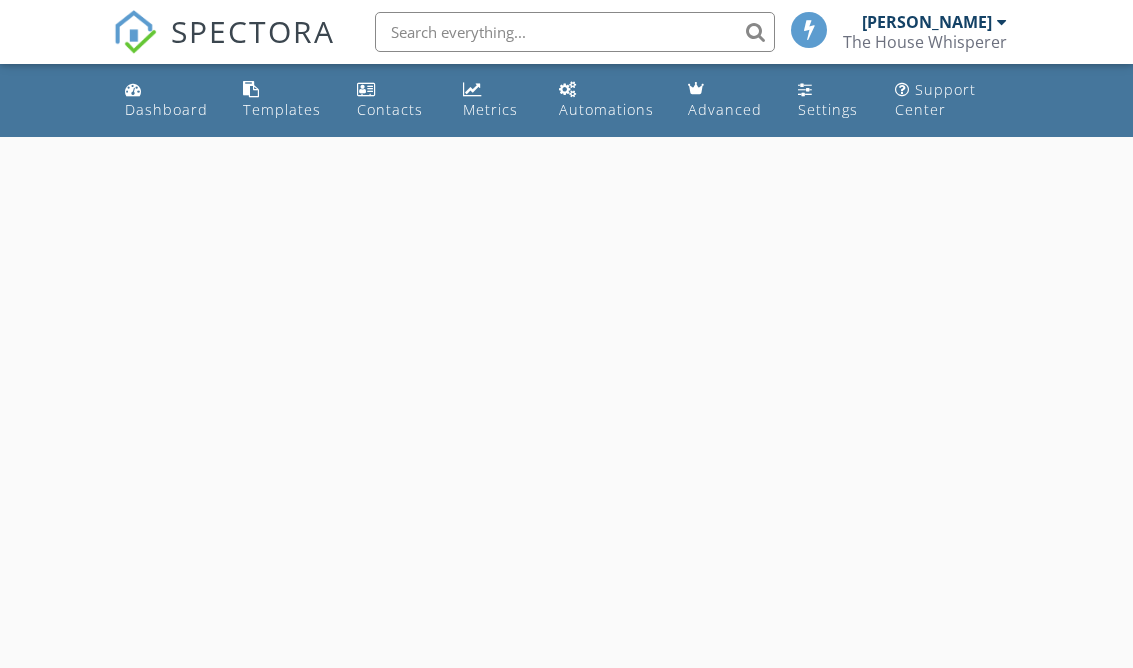 scroll, scrollTop: 0, scrollLeft: 0, axis: both 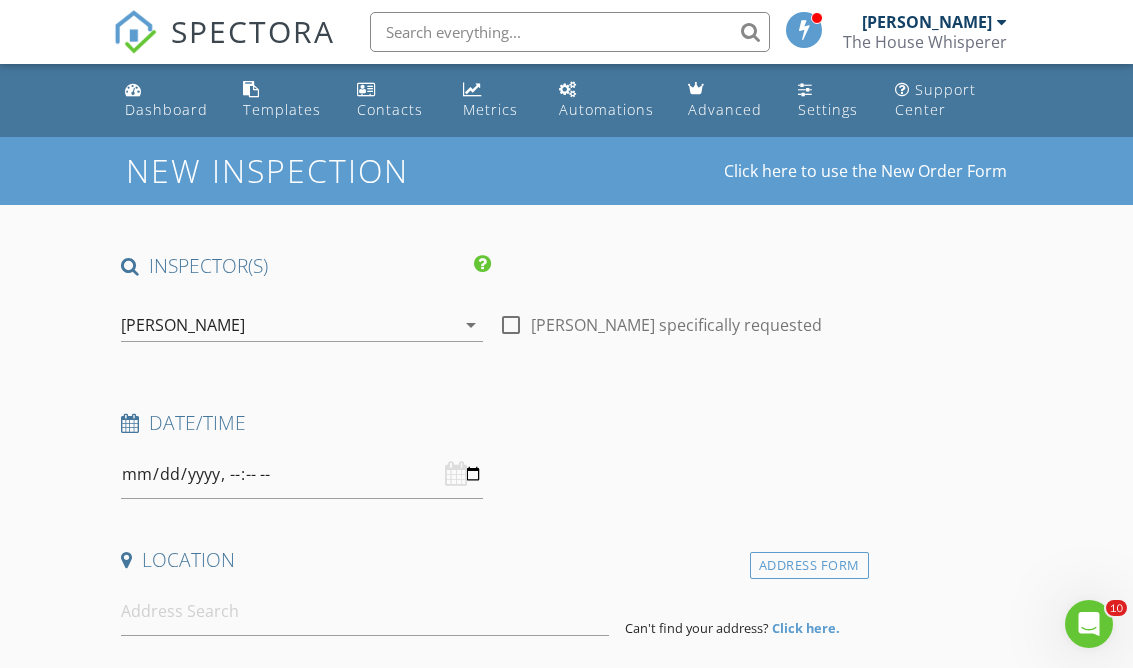 click at bounding box center (511, 325) 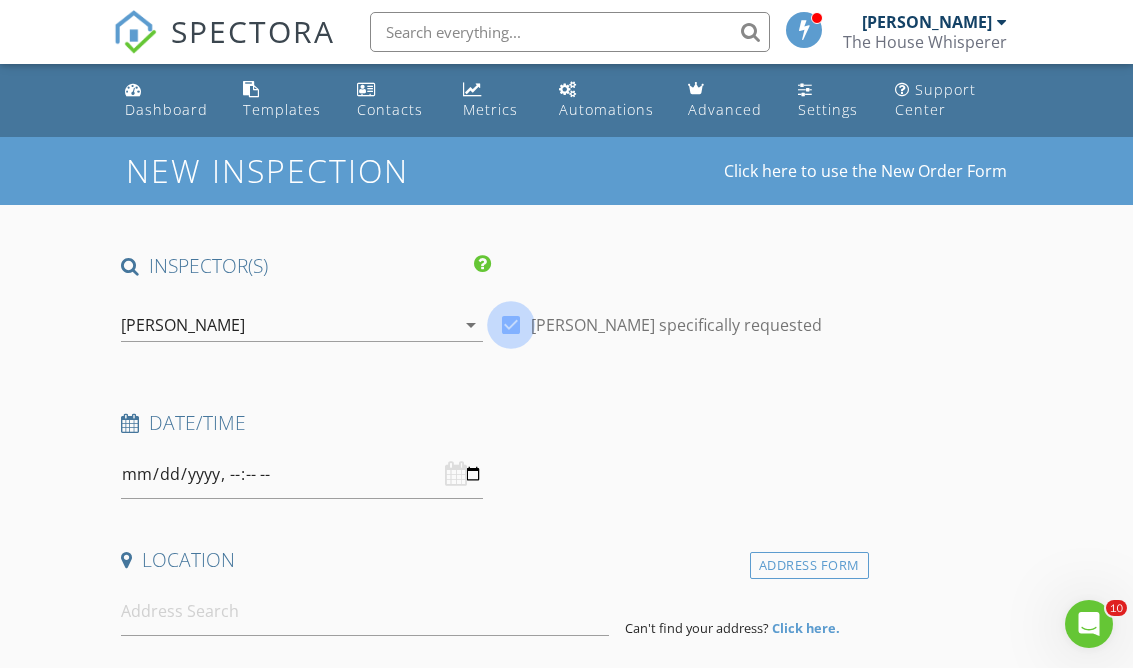 checkbox on "true" 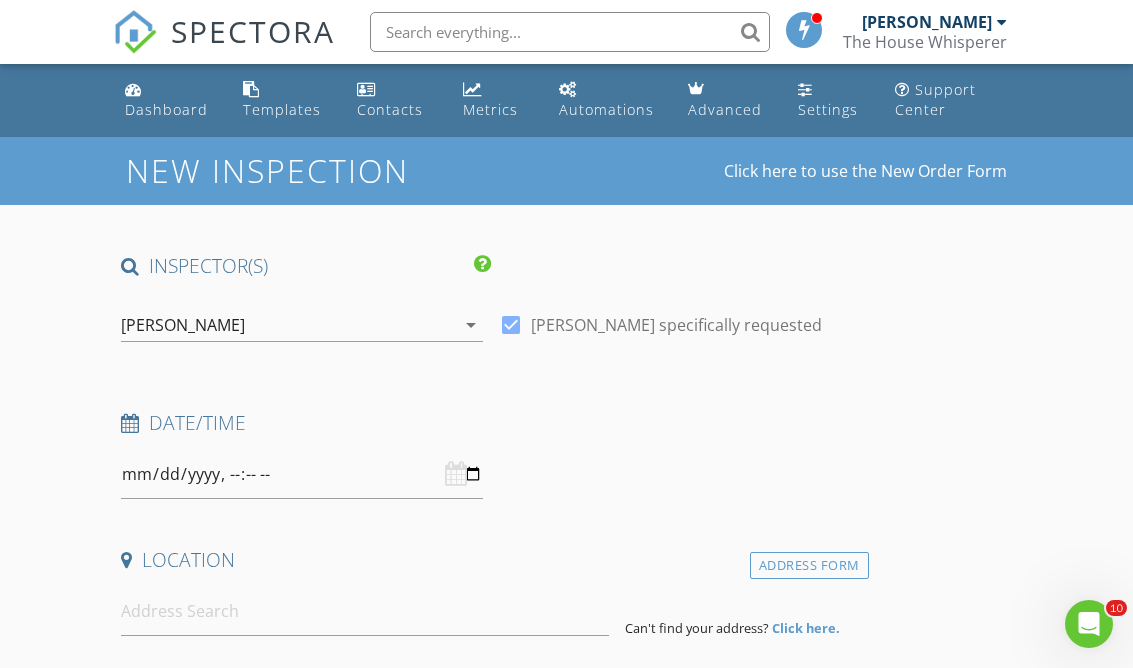 click at bounding box center (302, 474) 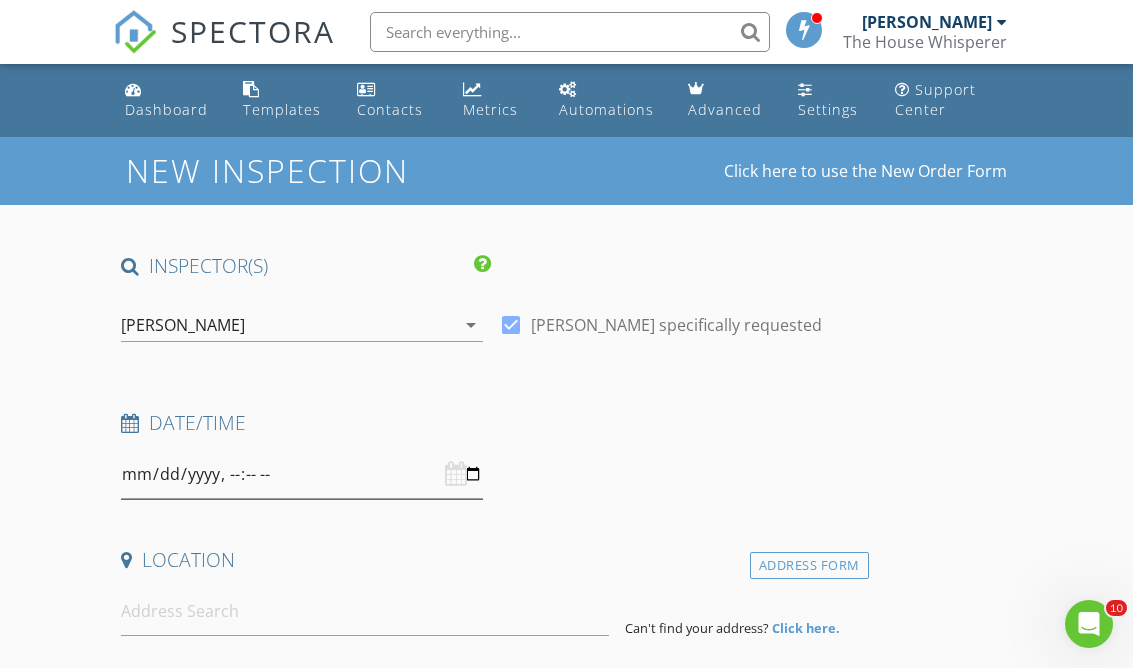 click at bounding box center [302, 474] 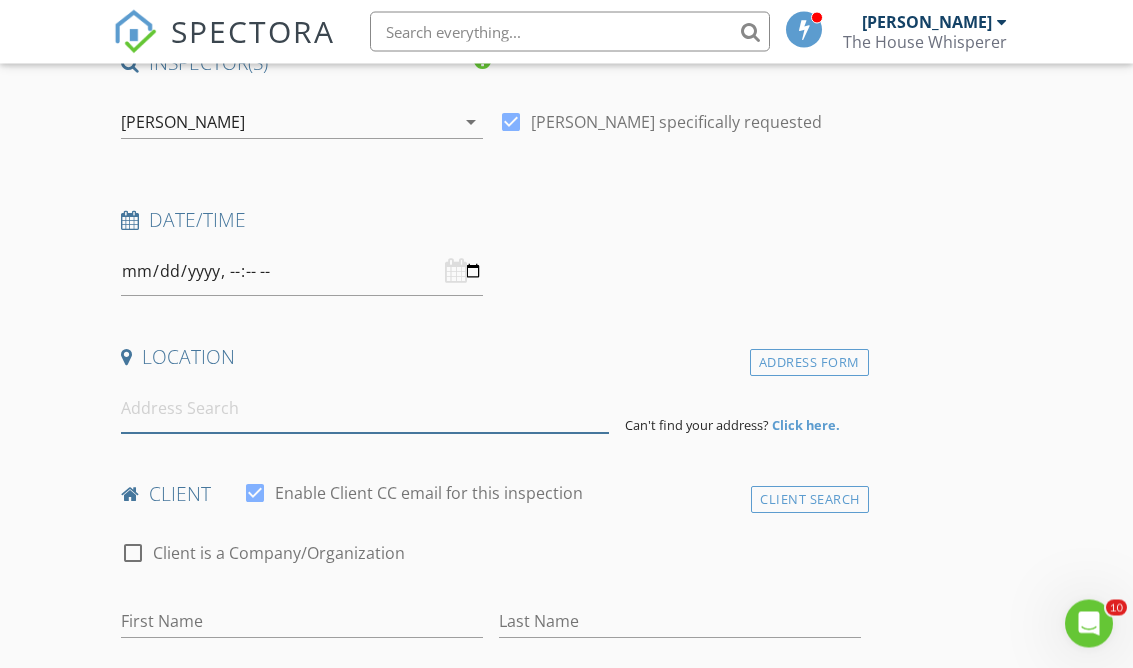 click at bounding box center (365, 409) 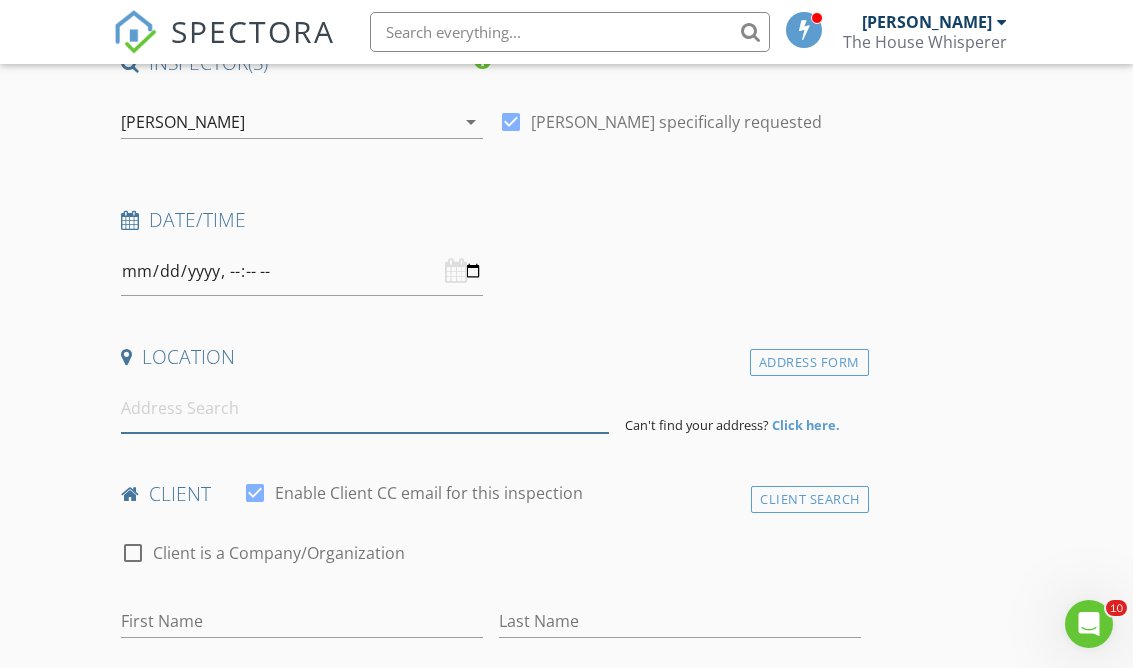 scroll, scrollTop: 202, scrollLeft: 0, axis: vertical 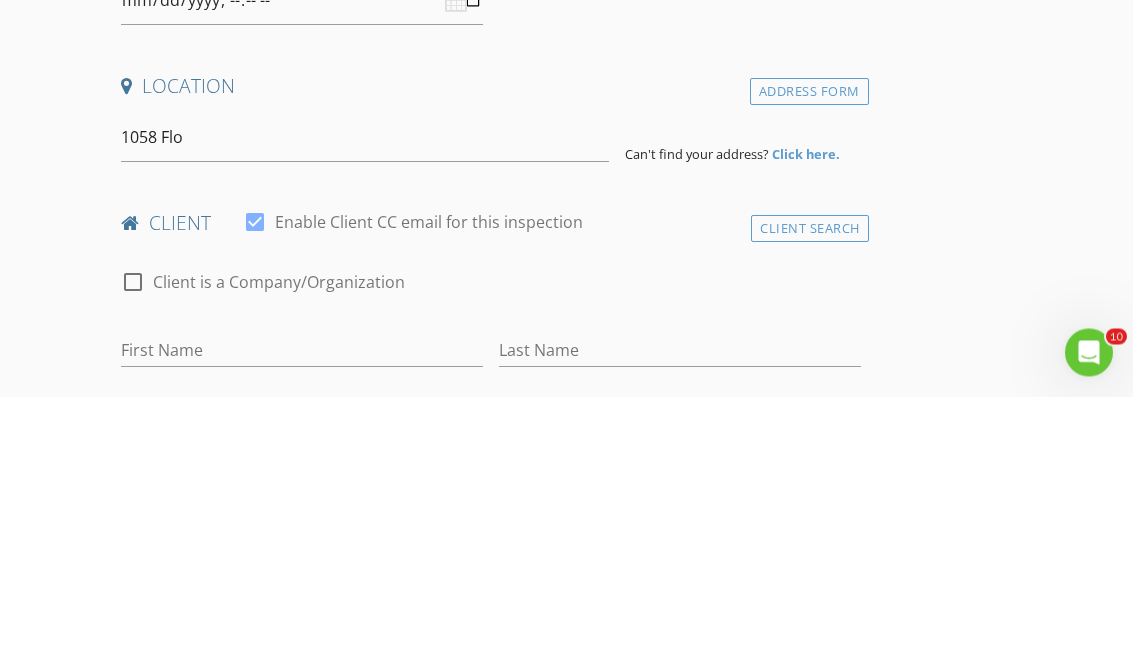 type on "1058 Florence St, Enumclaw, WA, USA" 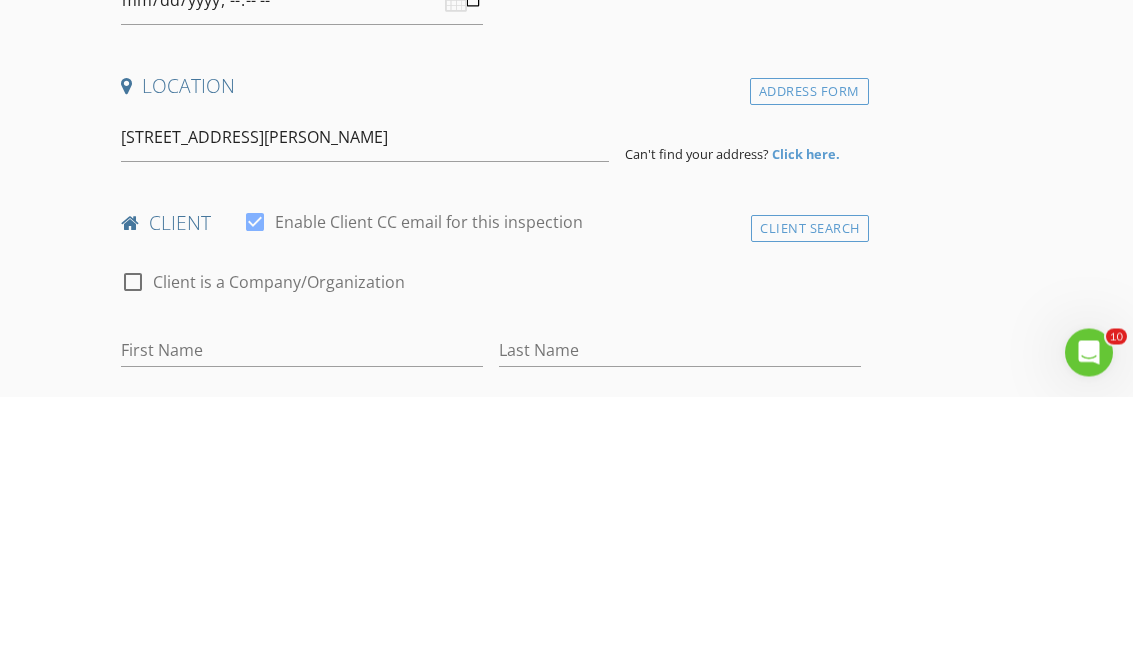 scroll, scrollTop: 474, scrollLeft: 0, axis: vertical 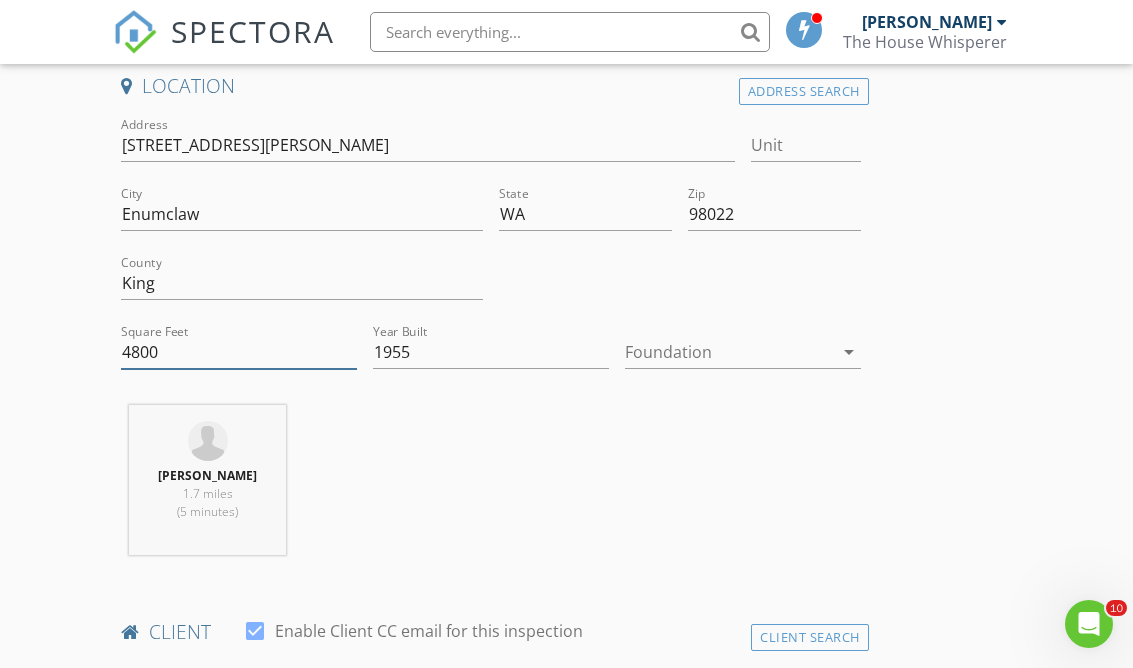 click on "4800" at bounding box center (239, 352) 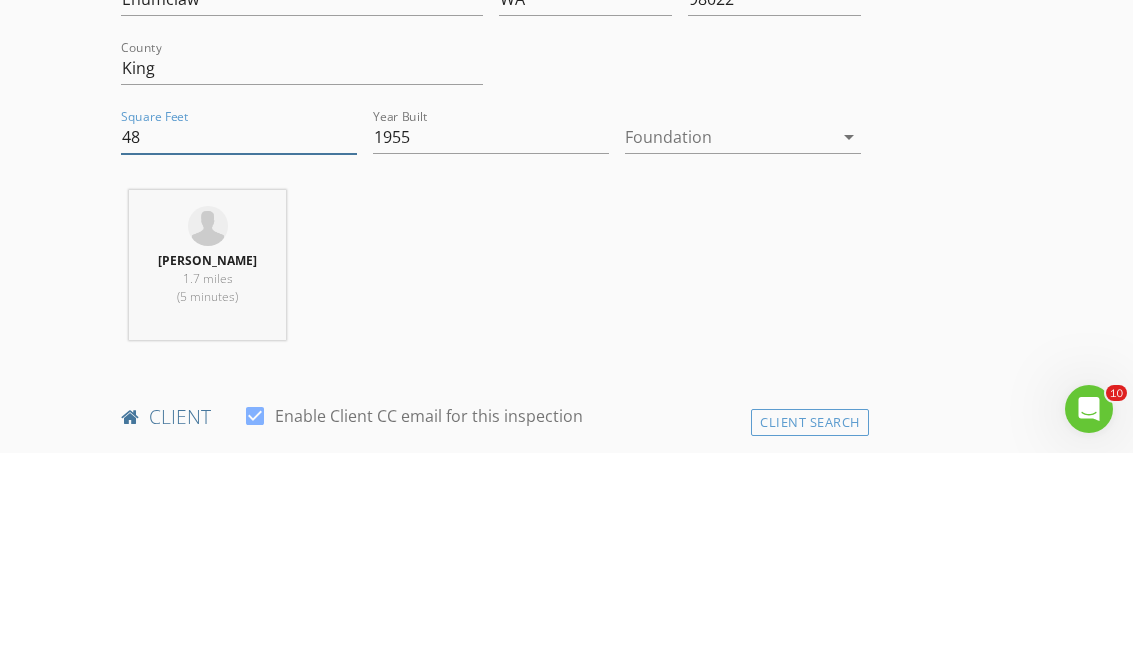 type on "4" 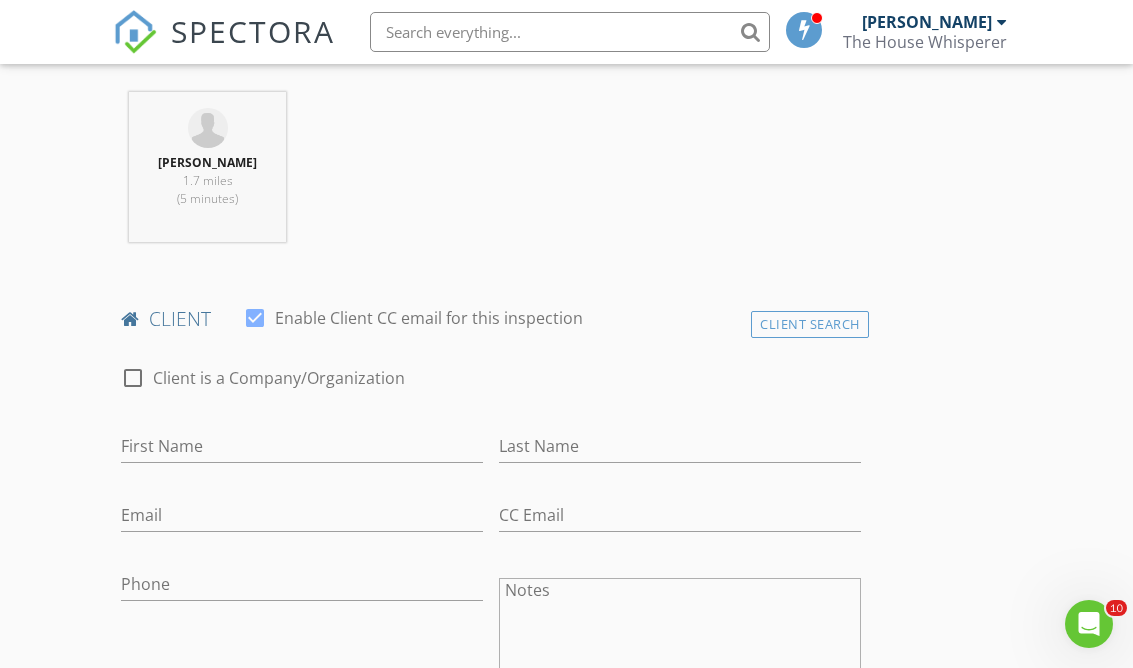 scroll, scrollTop: 790, scrollLeft: 0, axis: vertical 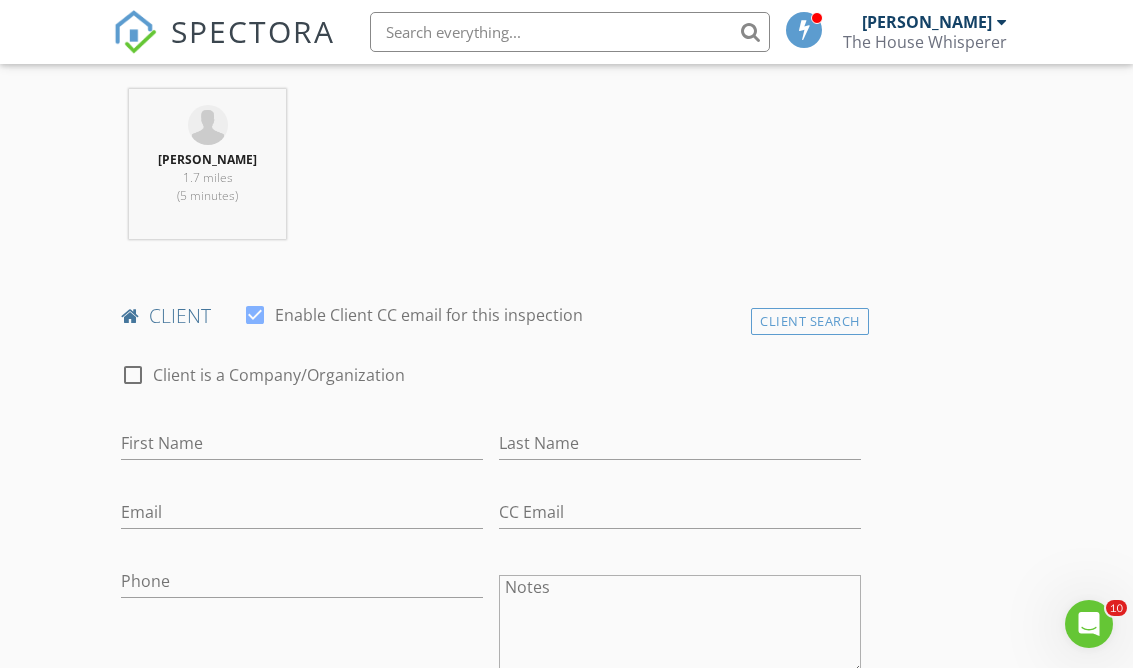 type on "3200" 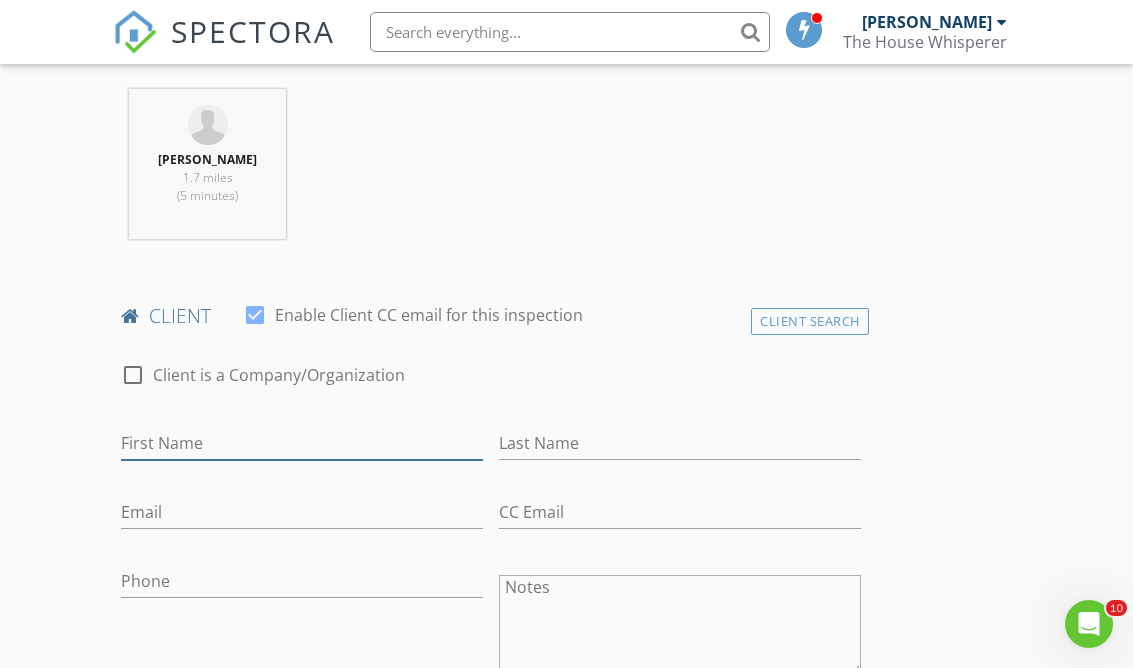 click on "First Name" at bounding box center (302, 443) 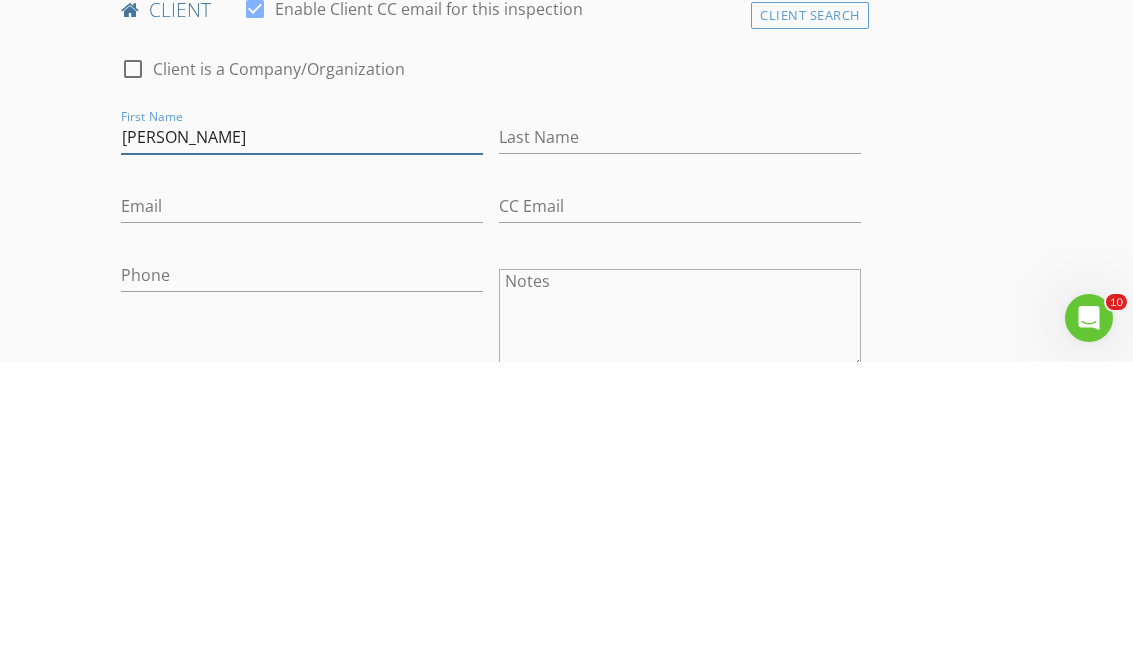 type on "Josh" 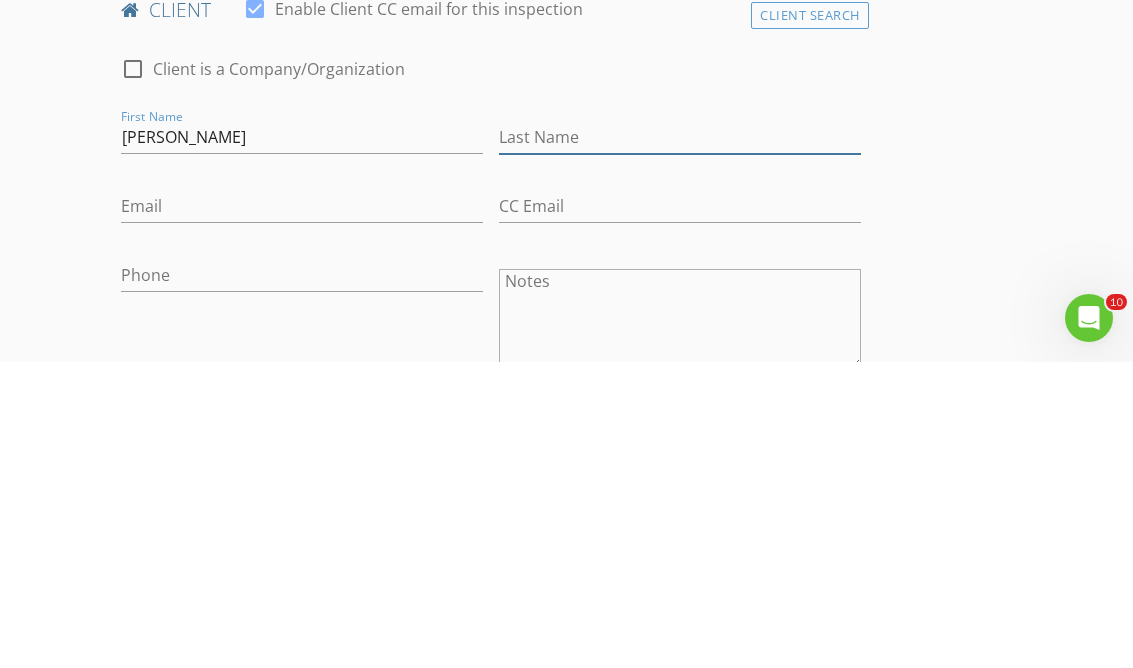click on "Last Name" at bounding box center [680, 443] 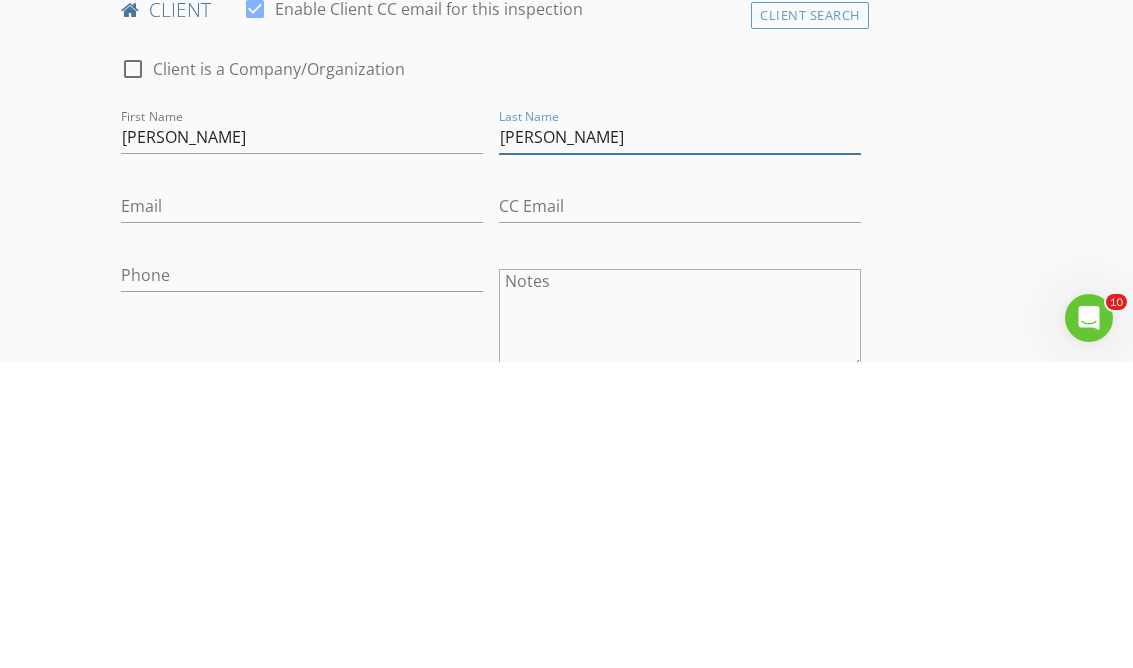 type on "Jirava" 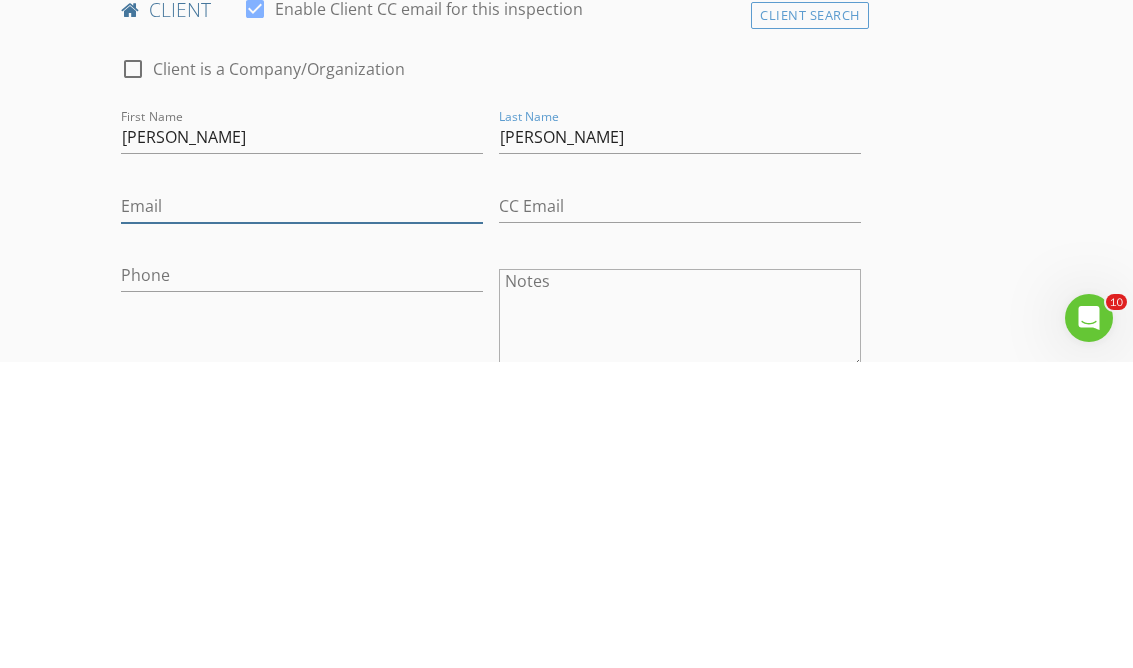 click on "Email" at bounding box center (302, 512) 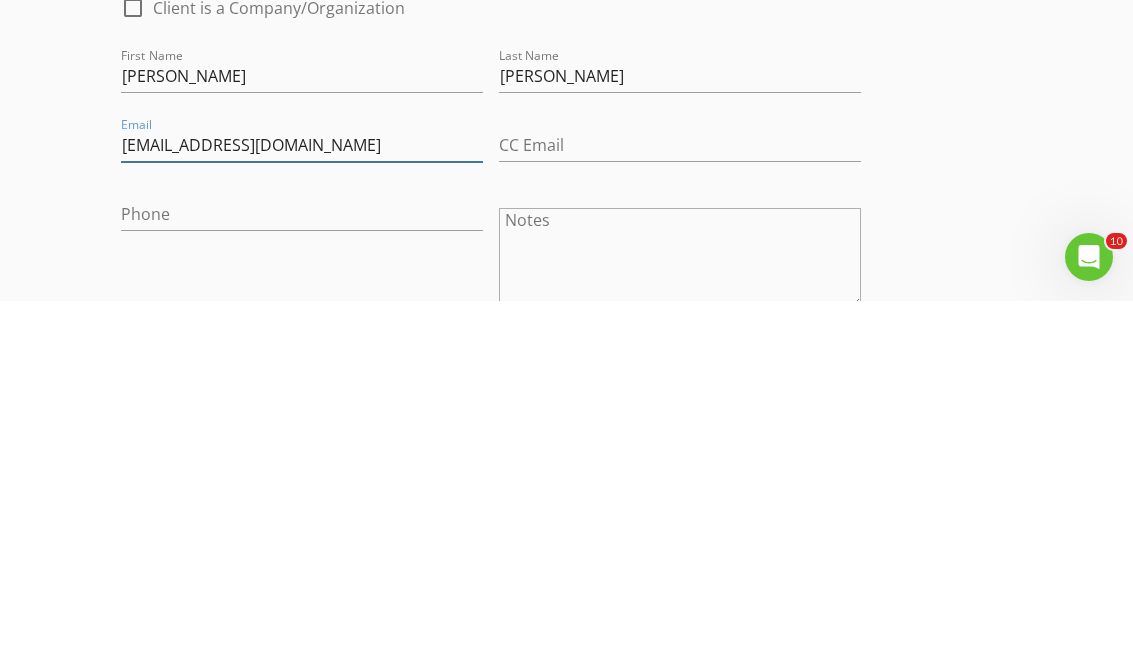type on "Joshuajirava@gmail.com" 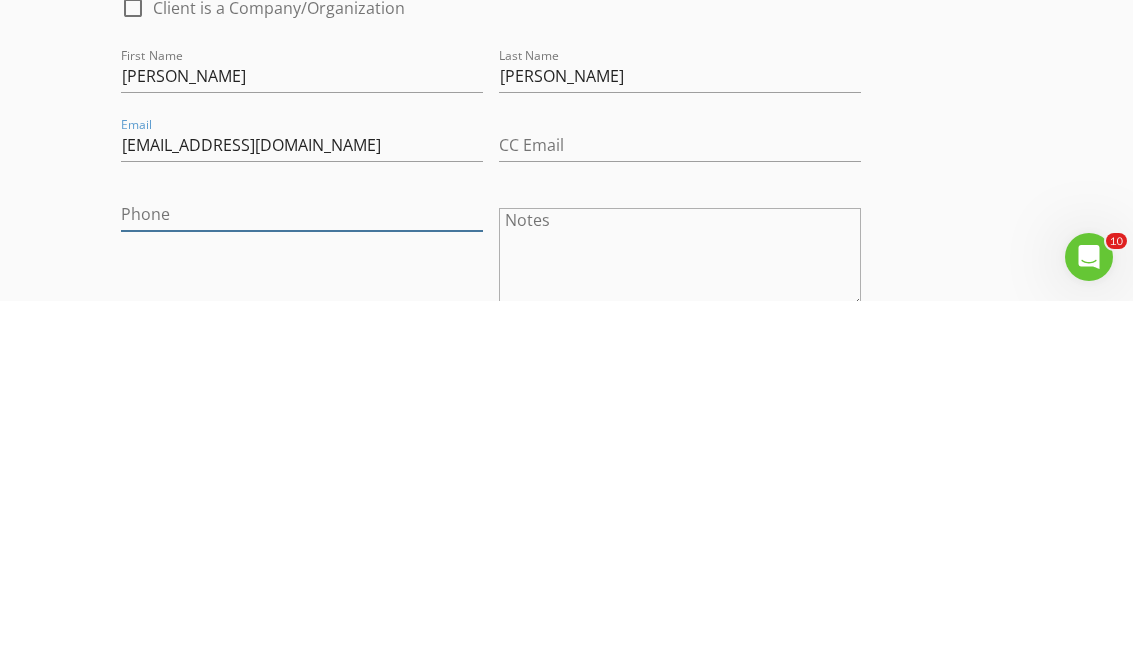 click on "Phone" at bounding box center (302, 581) 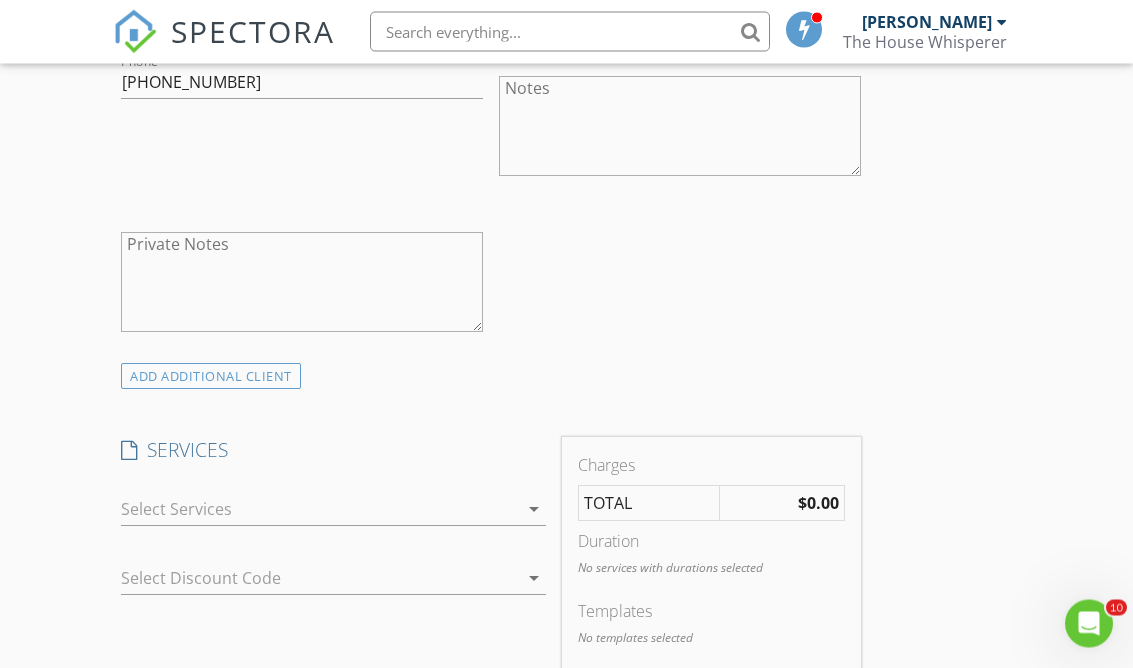 scroll, scrollTop: 1289, scrollLeft: 0, axis: vertical 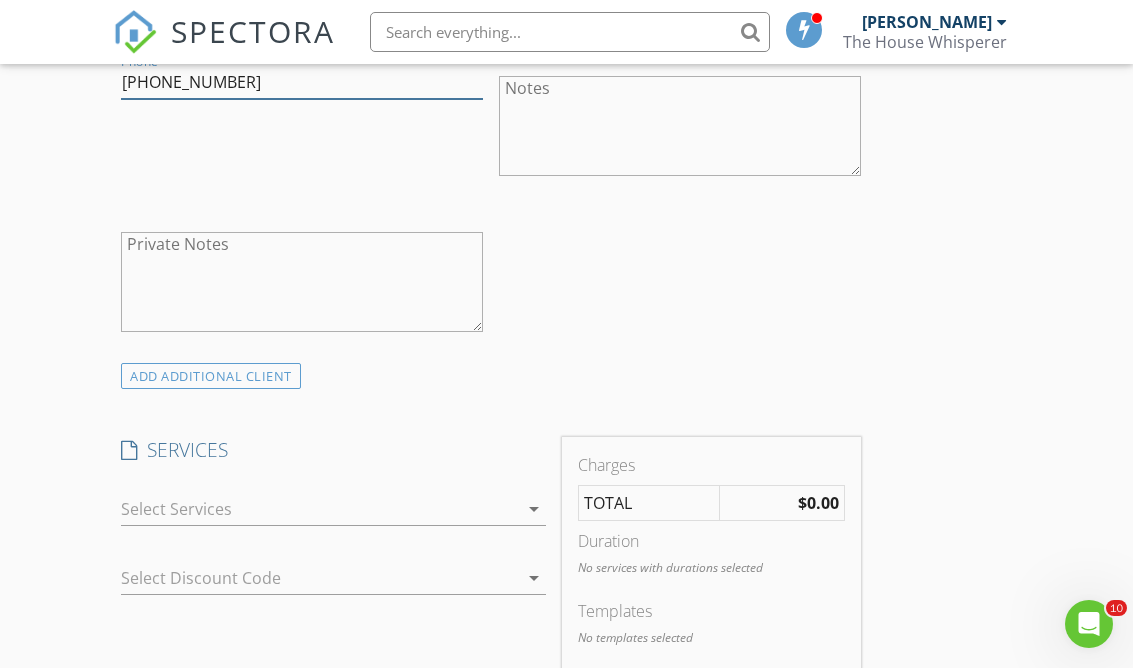 type on "[PHONE_NUMBER]" 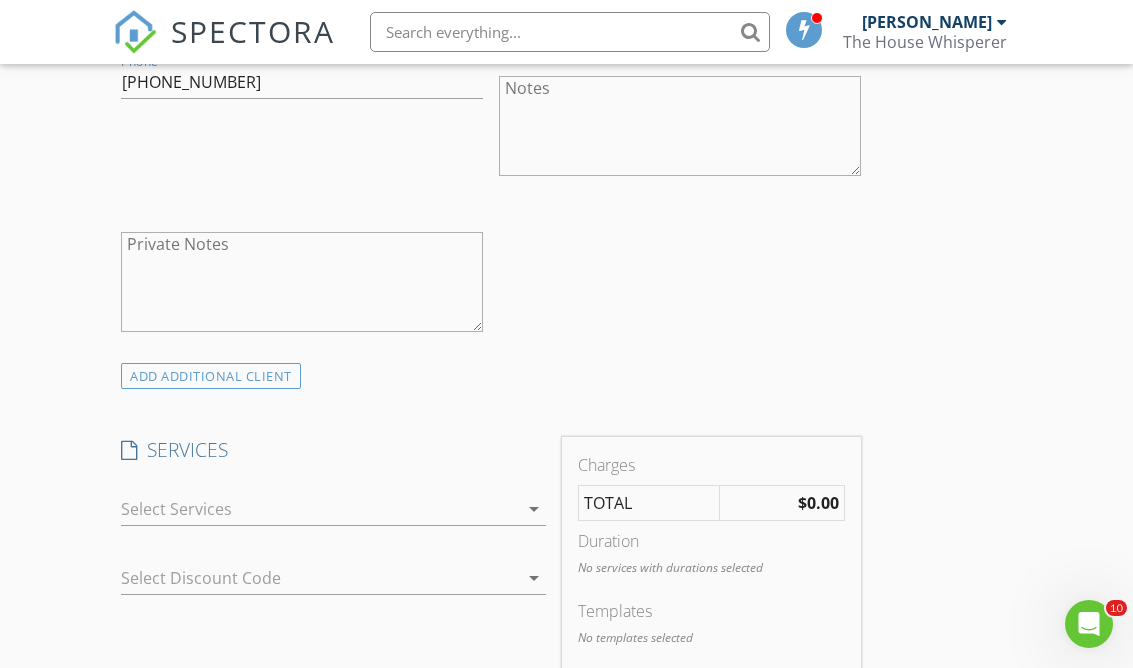 click on "check_box_outline_blank Client is a Company/Organization     First Name Josh   Last Name Jirava   Email Joshuajirava@gmail.com   CC Email   Phone 206-458-8970           Notes   Private Notes" at bounding box center (490, 103) 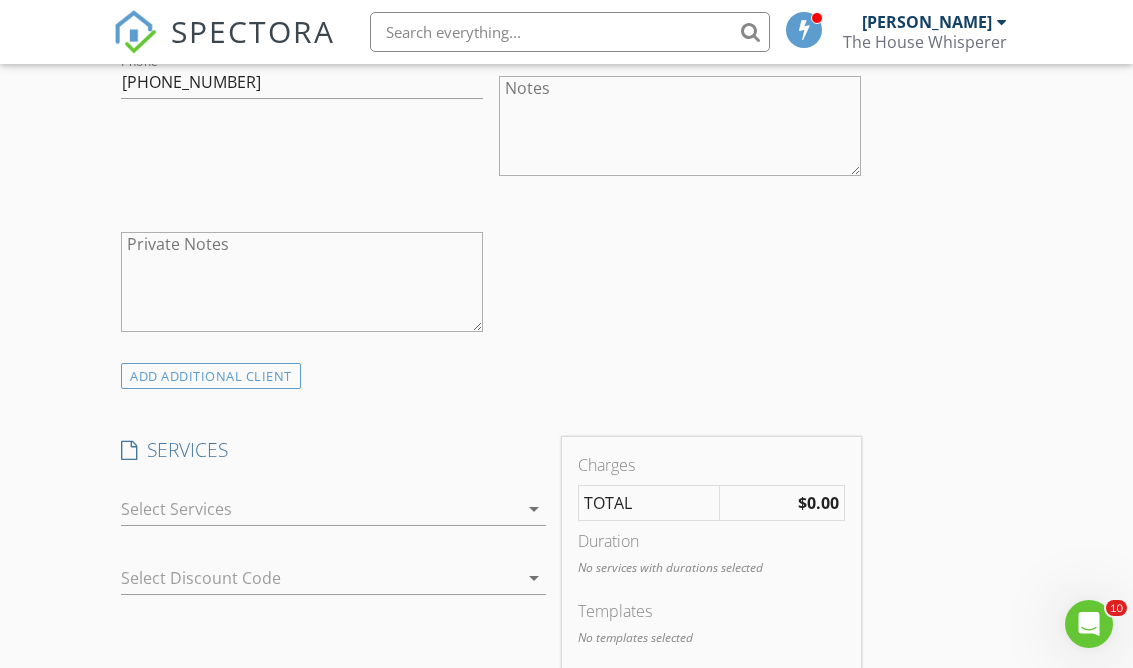 click on "arrow_drop_down" at bounding box center [534, 509] 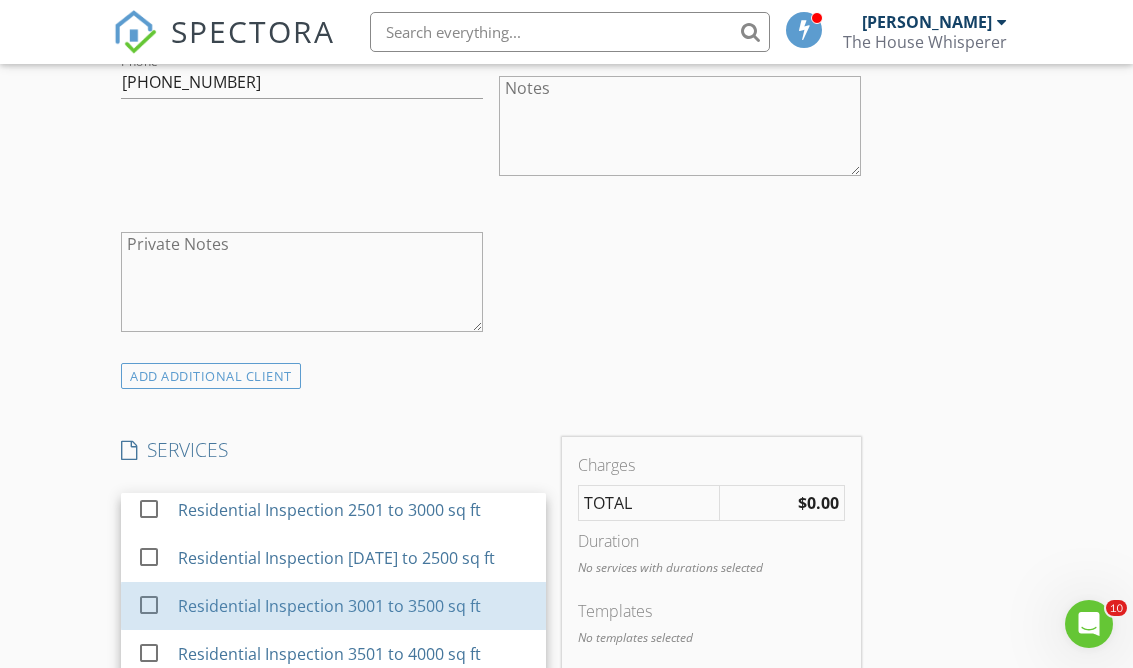 scroll, scrollTop: 107, scrollLeft: 0, axis: vertical 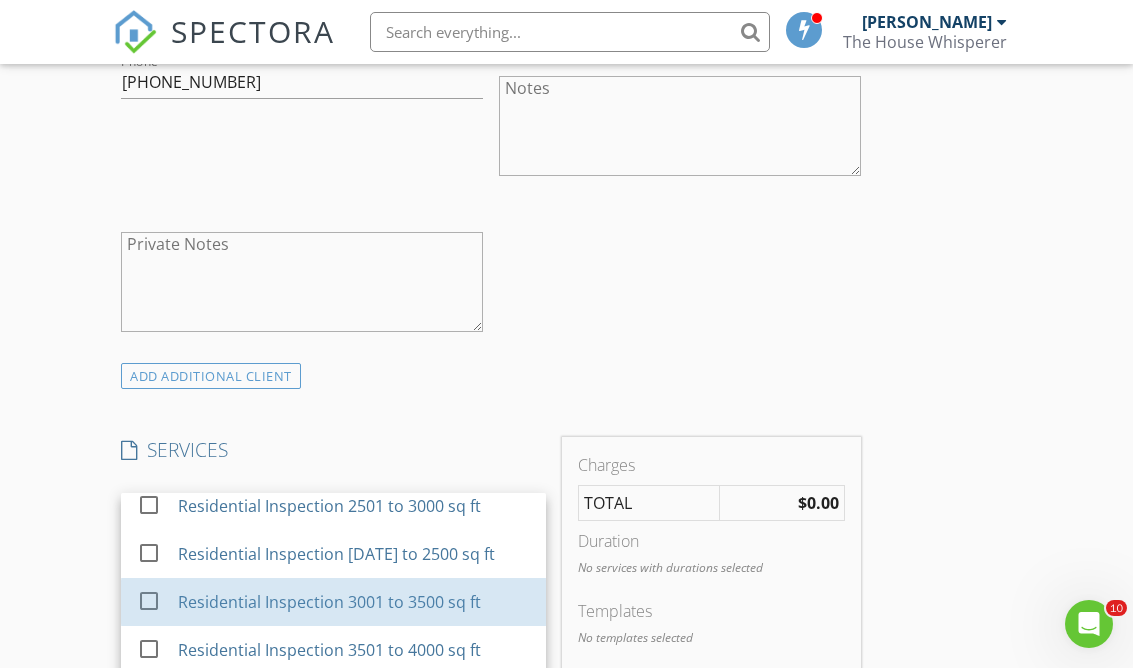 click on "check_box_outline_blank" at bounding box center [153, 601] 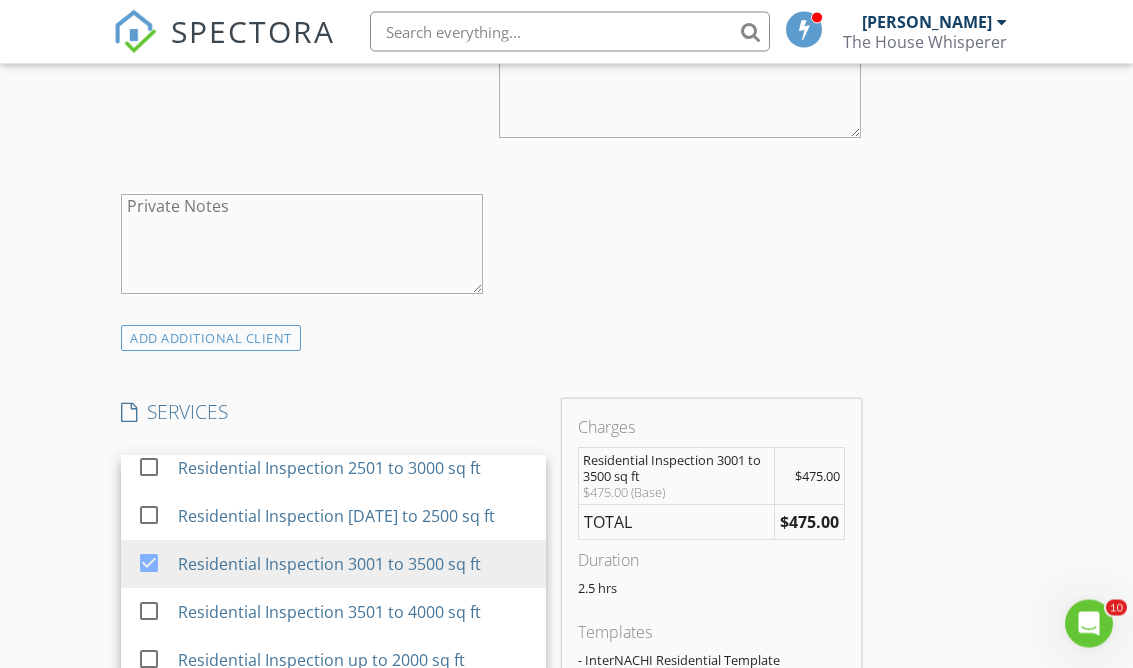 scroll, scrollTop: 1327, scrollLeft: 0, axis: vertical 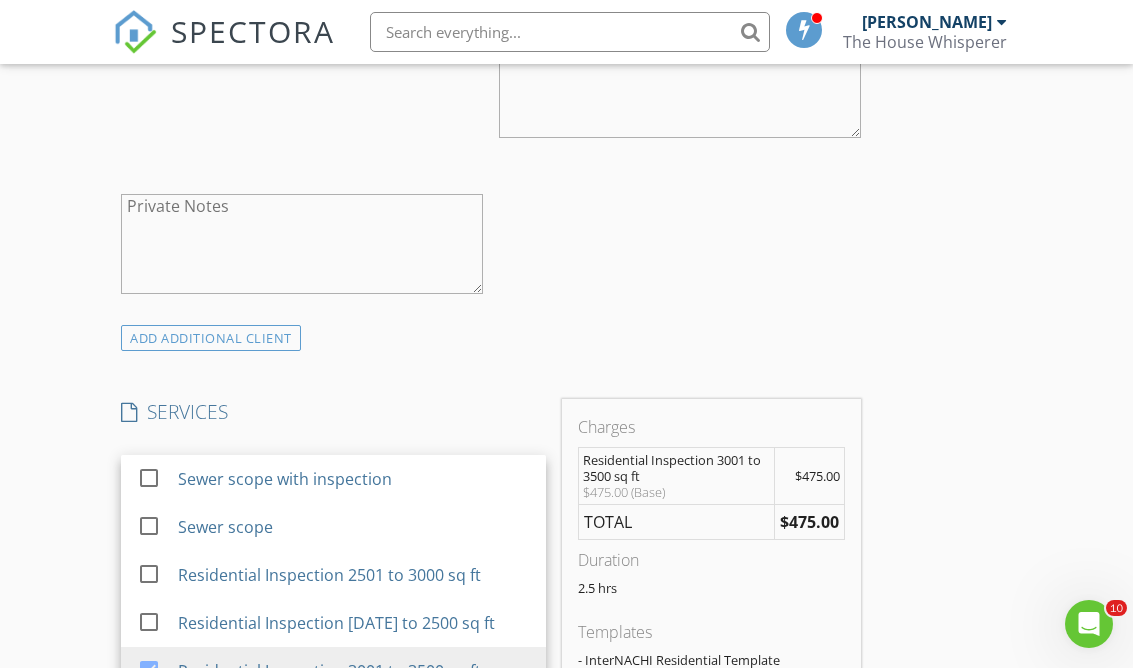 click at bounding box center (149, 478) 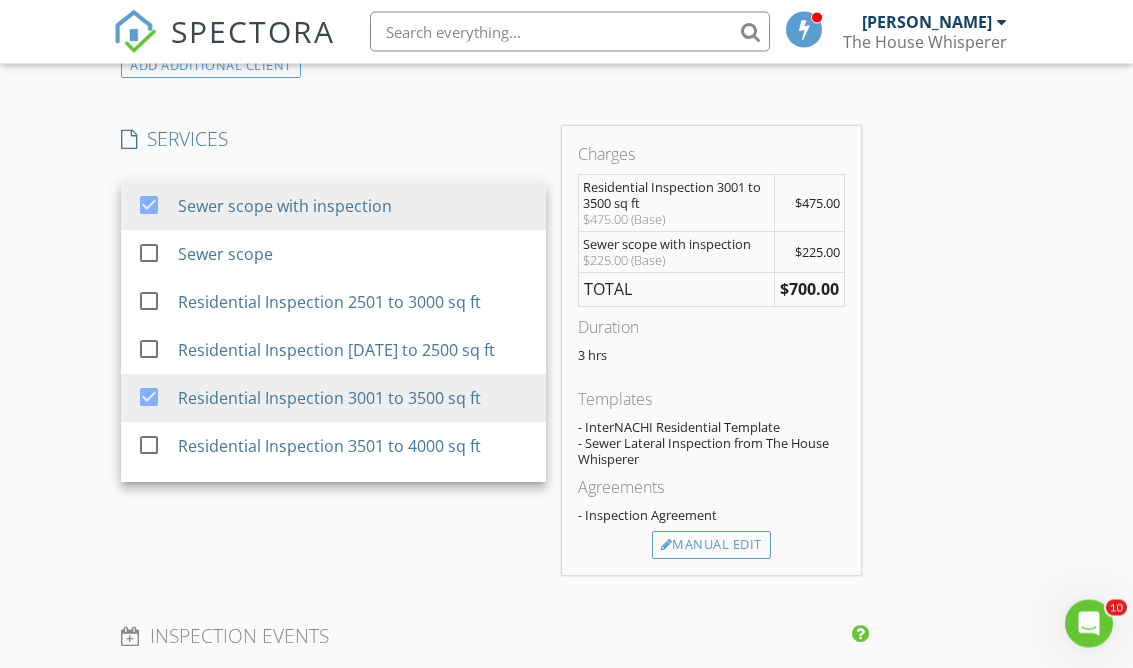 scroll, scrollTop: 1602, scrollLeft: 0, axis: vertical 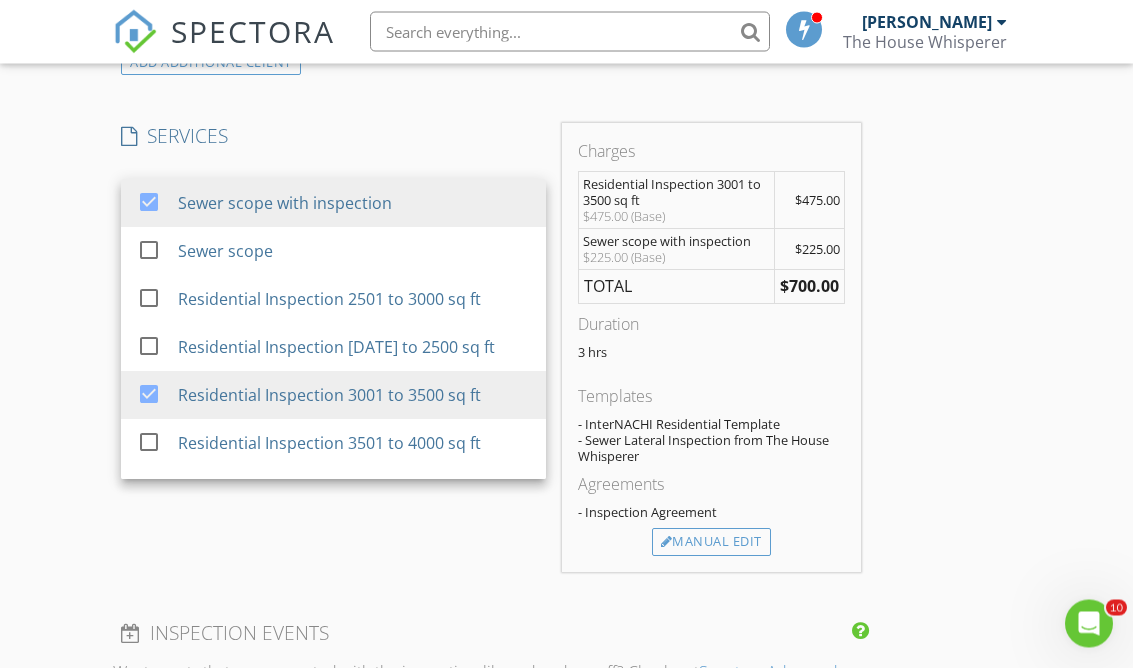 click on "Manual Edit" at bounding box center [711, 543] 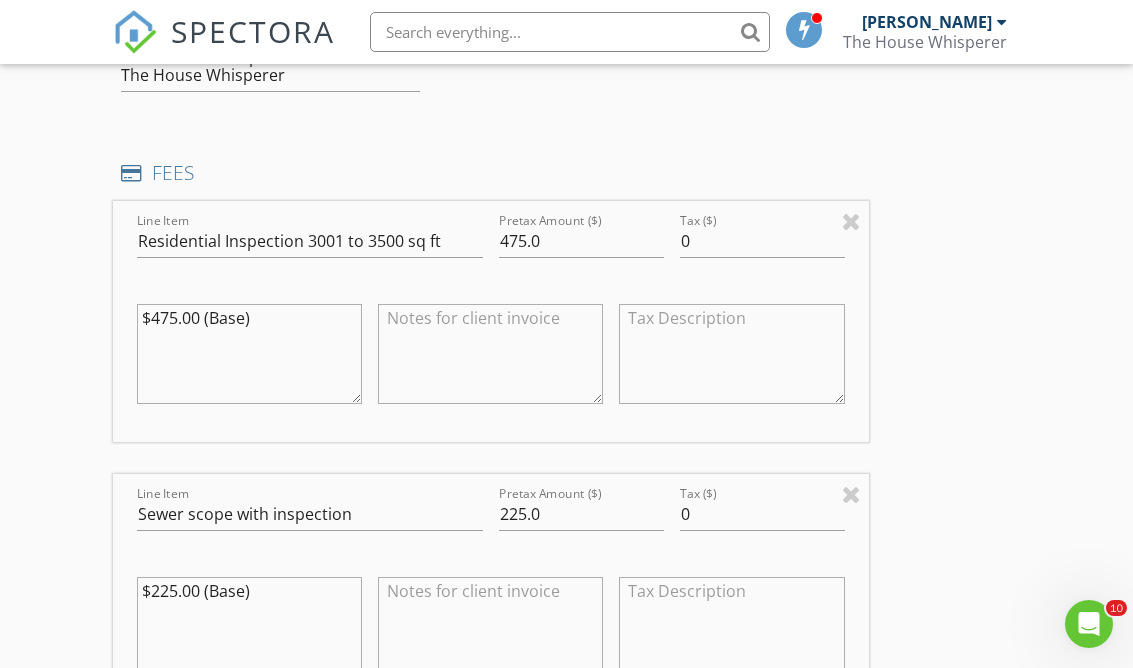scroll, scrollTop: 1796, scrollLeft: 0, axis: vertical 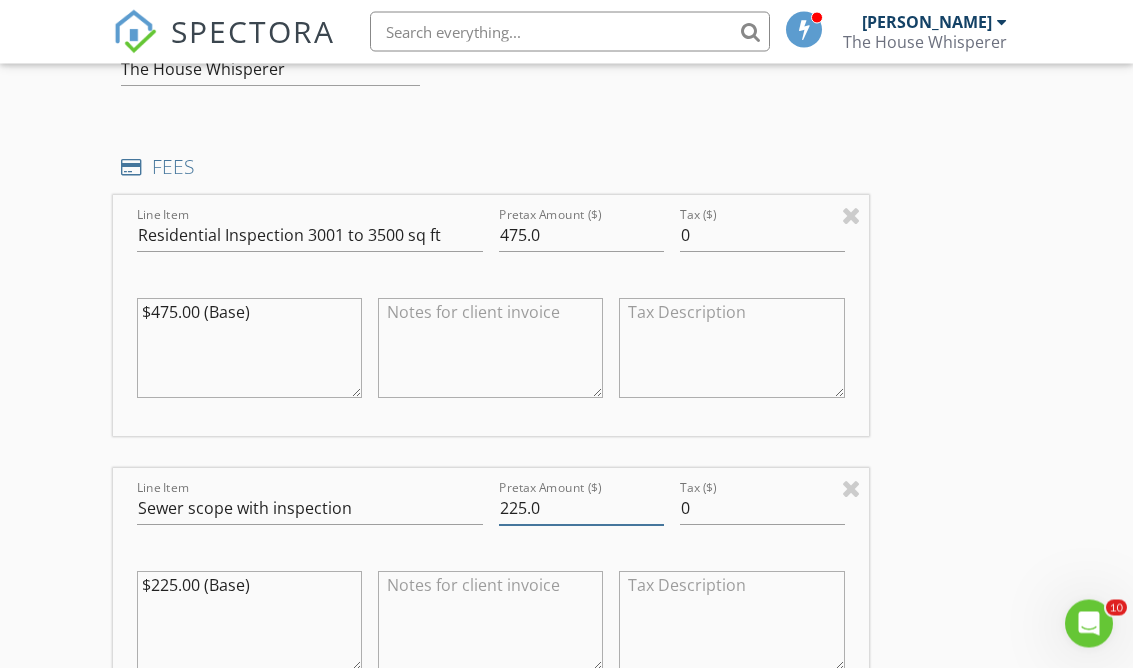 click on "225.0" at bounding box center (581, 509) 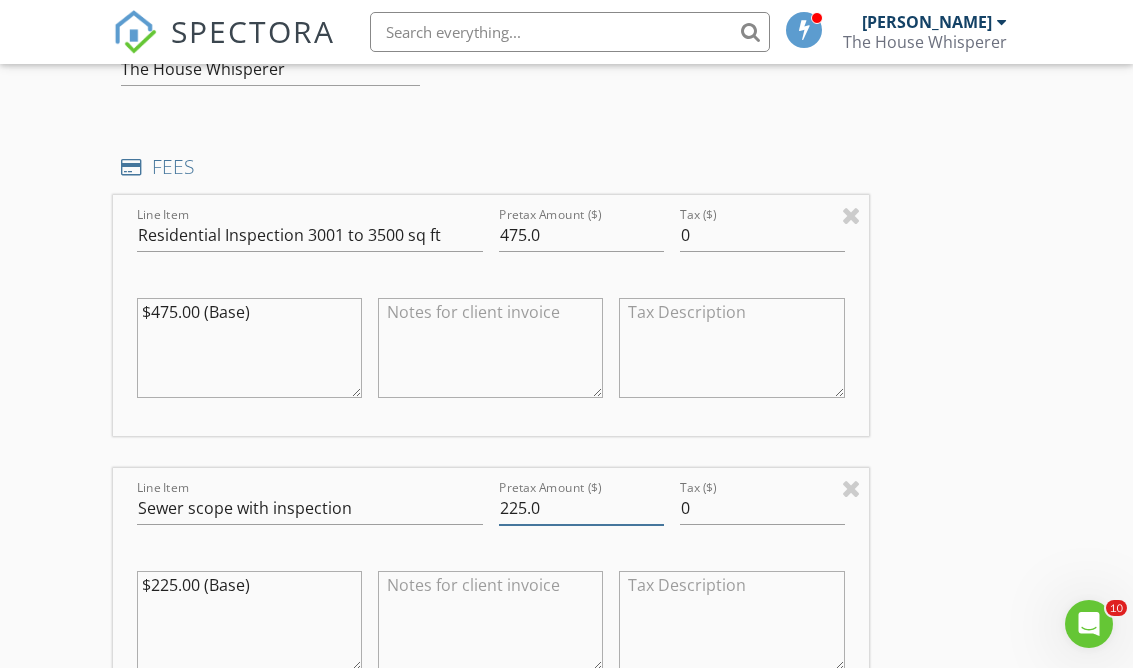 scroll, scrollTop: 1796, scrollLeft: 0, axis: vertical 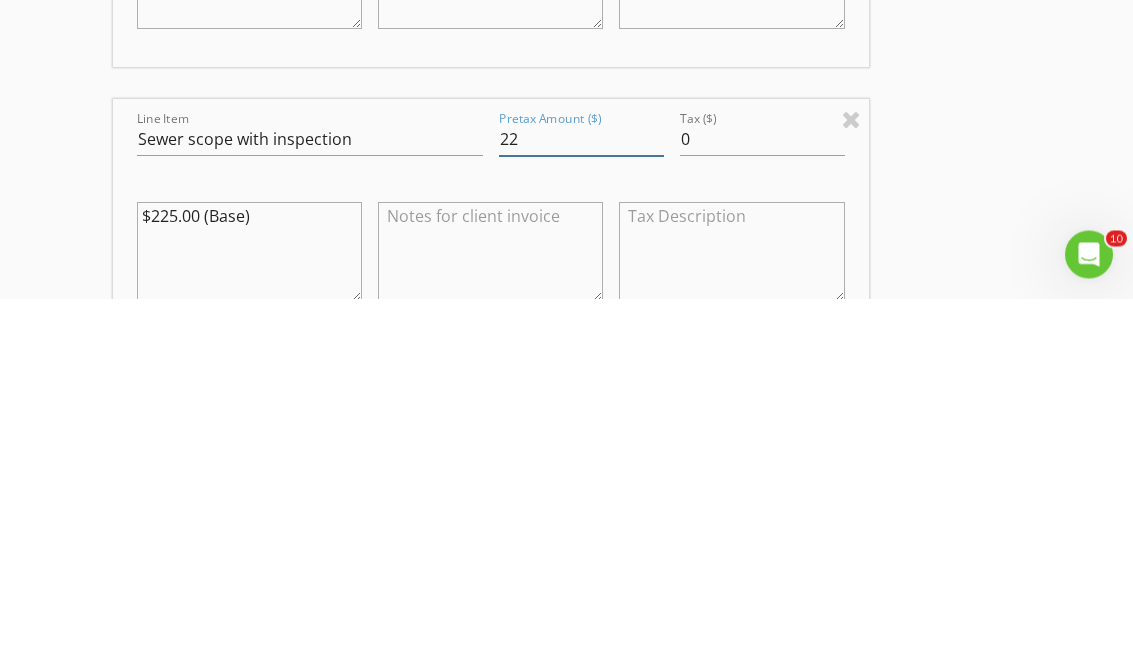 type on "2" 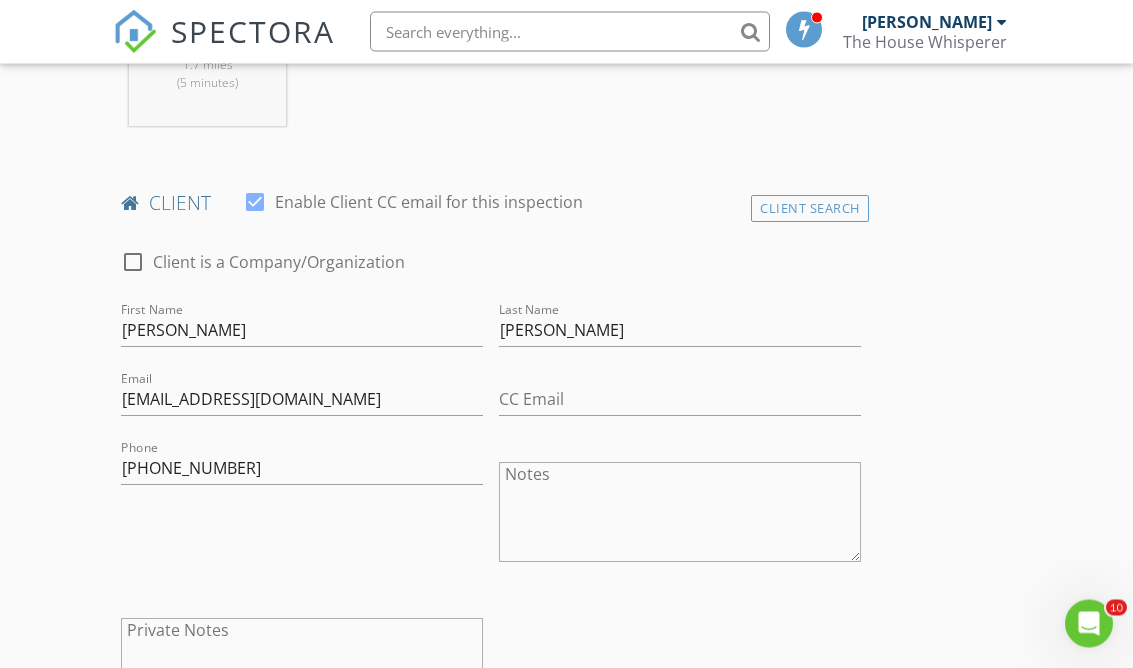 scroll, scrollTop: 900, scrollLeft: 0, axis: vertical 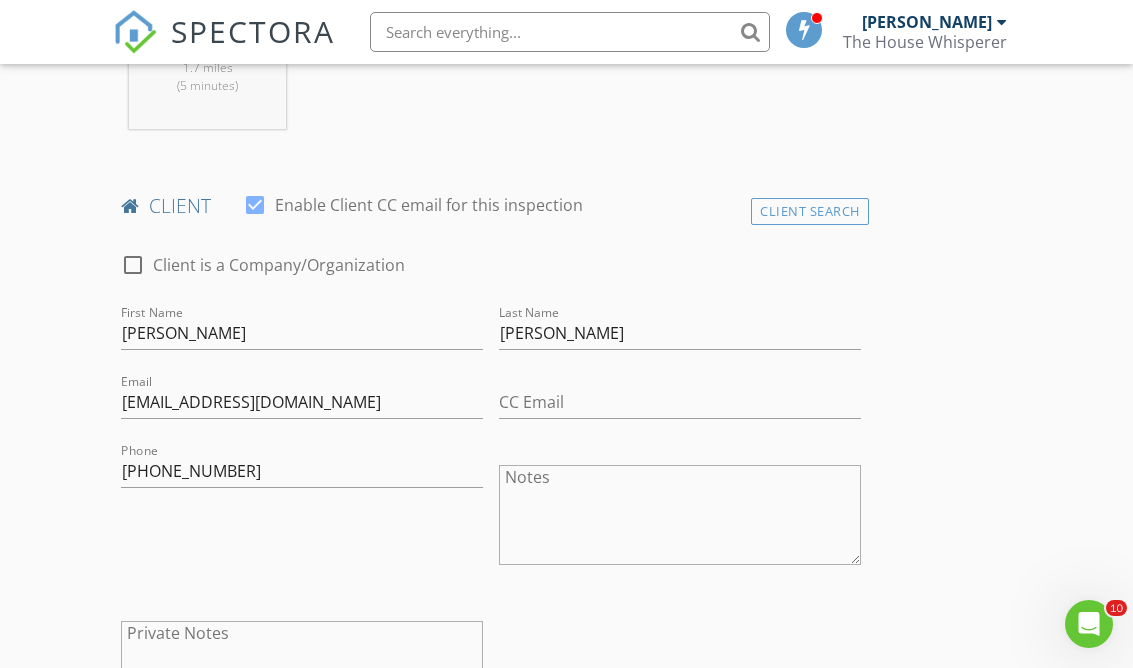 type on "150.00" 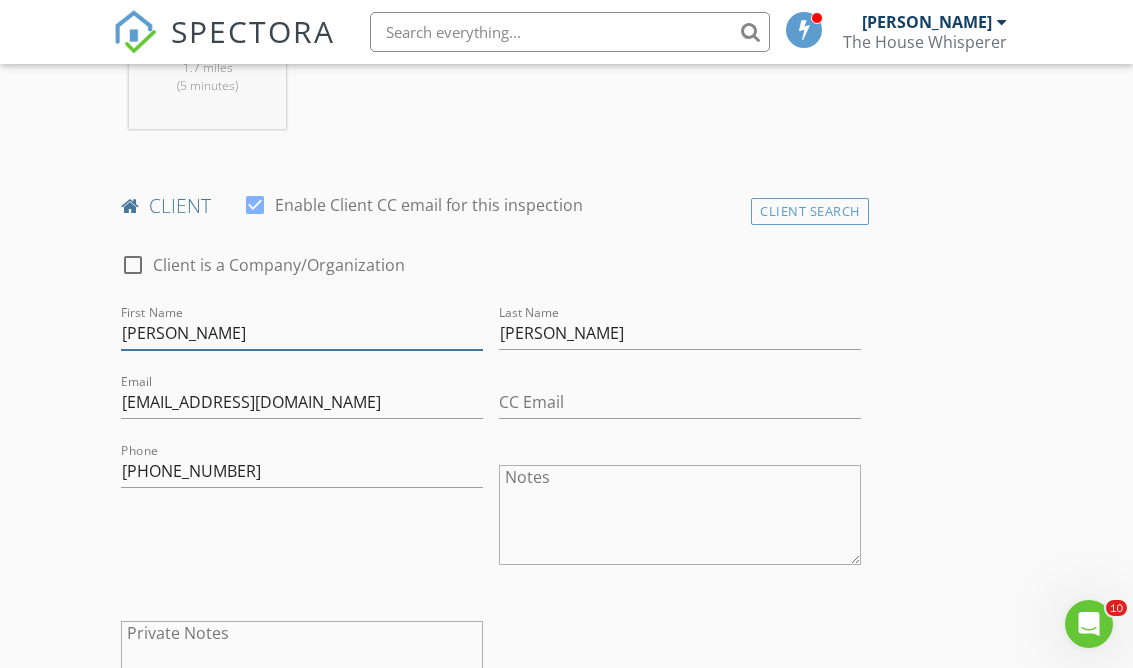 click on "Josh" at bounding box center (302, 333) 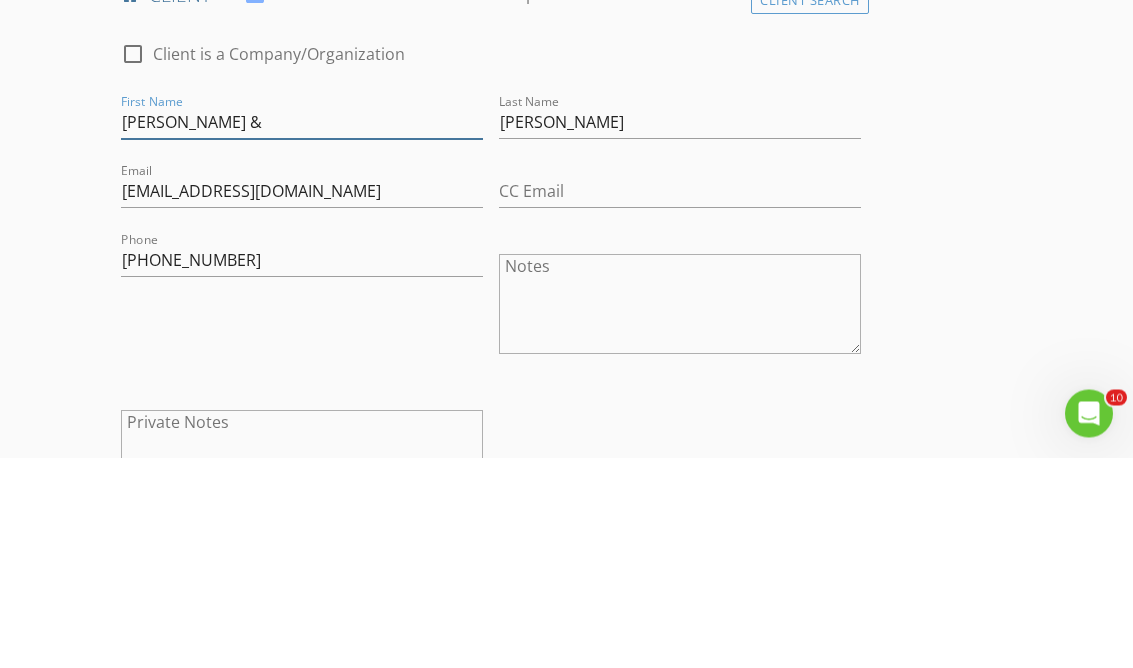 type on "[PERSON_NAME] &" 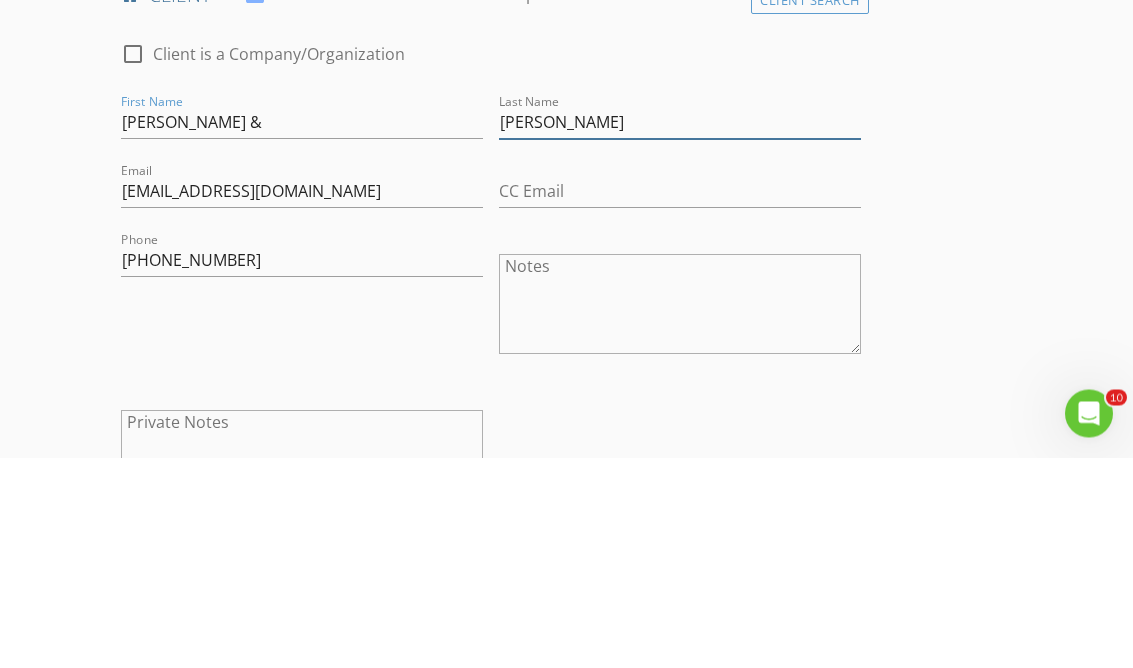 click on "Jirava" at bounding box center [680, 333] 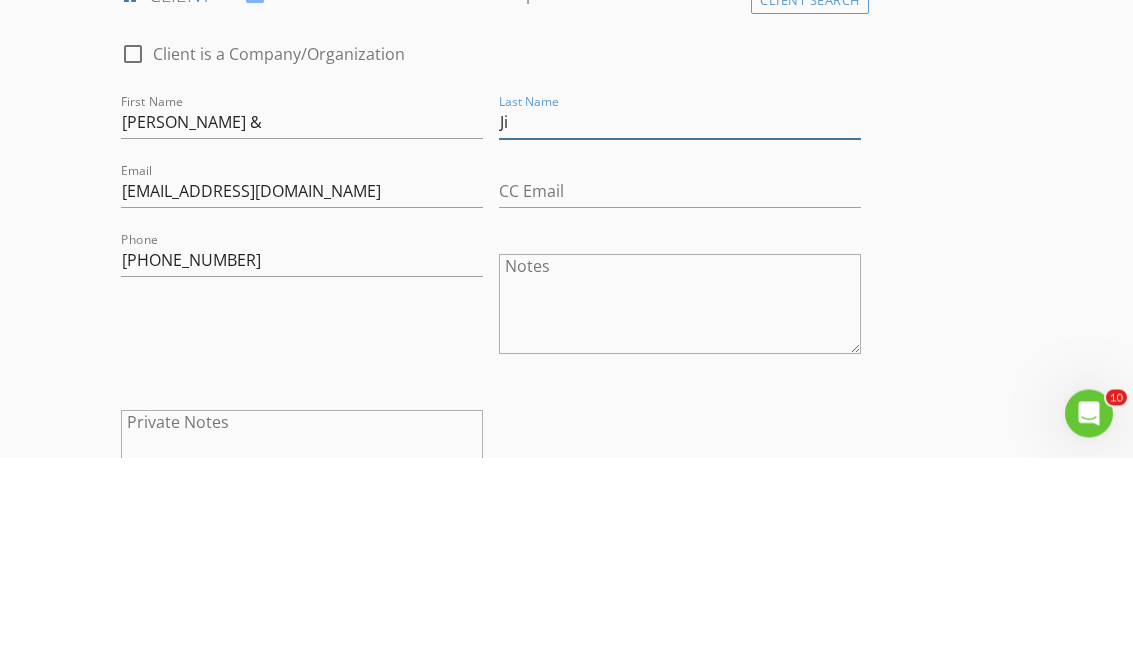 type on "J" 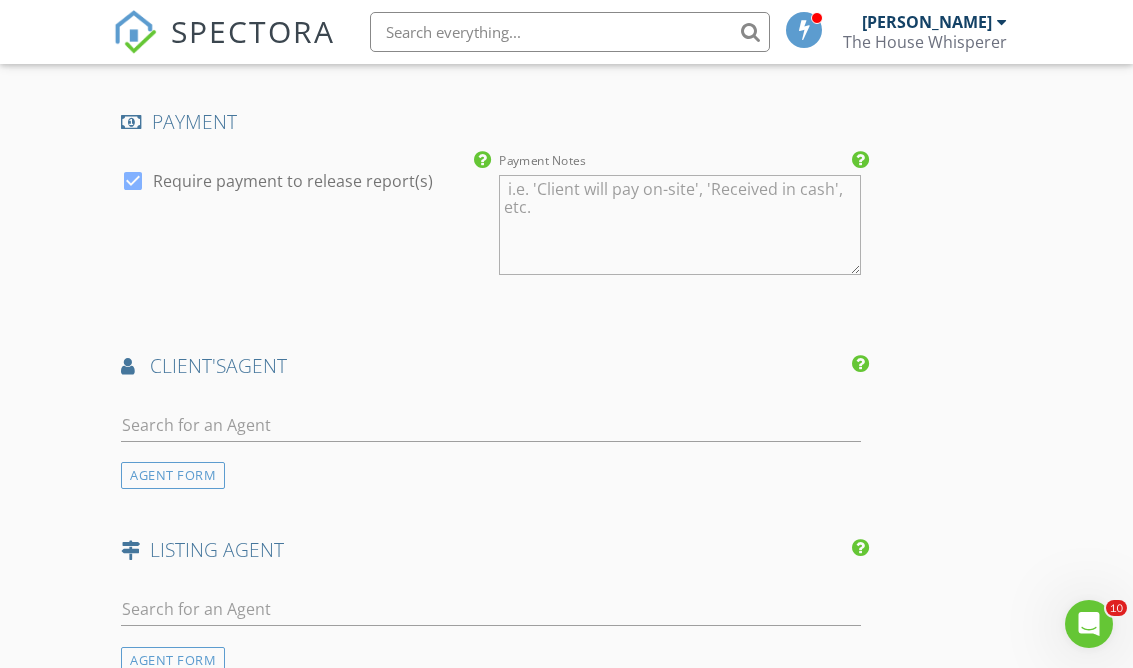 type on "[PERSON_NAME][GEOGRAPHIC_DATA]" 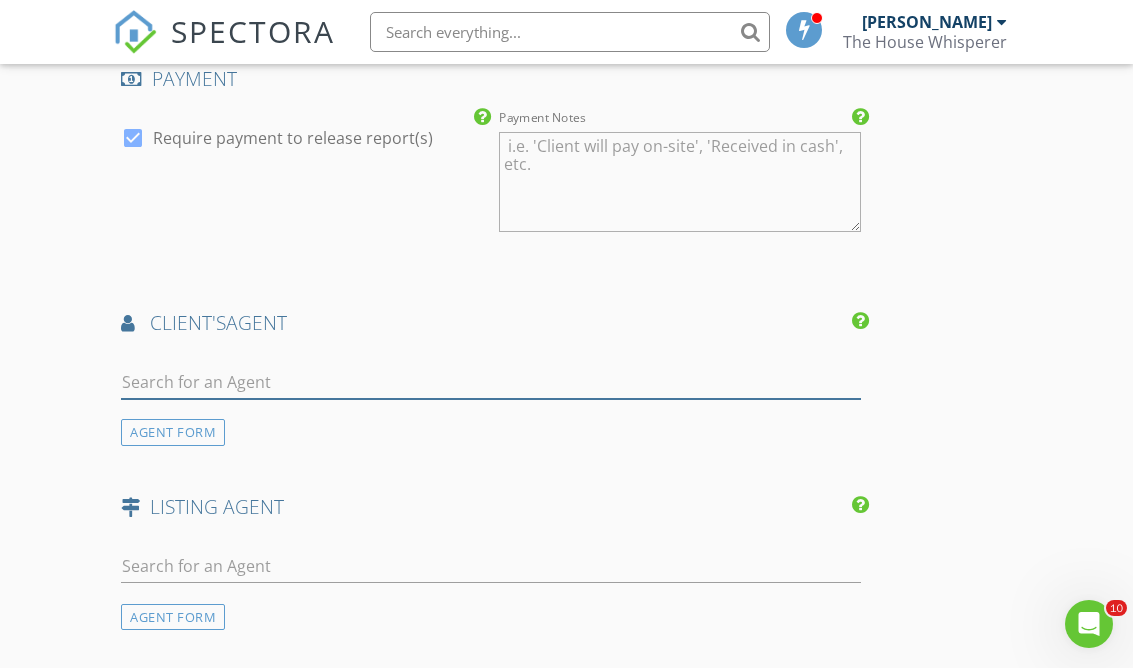 click at bounding box center [490, 382] 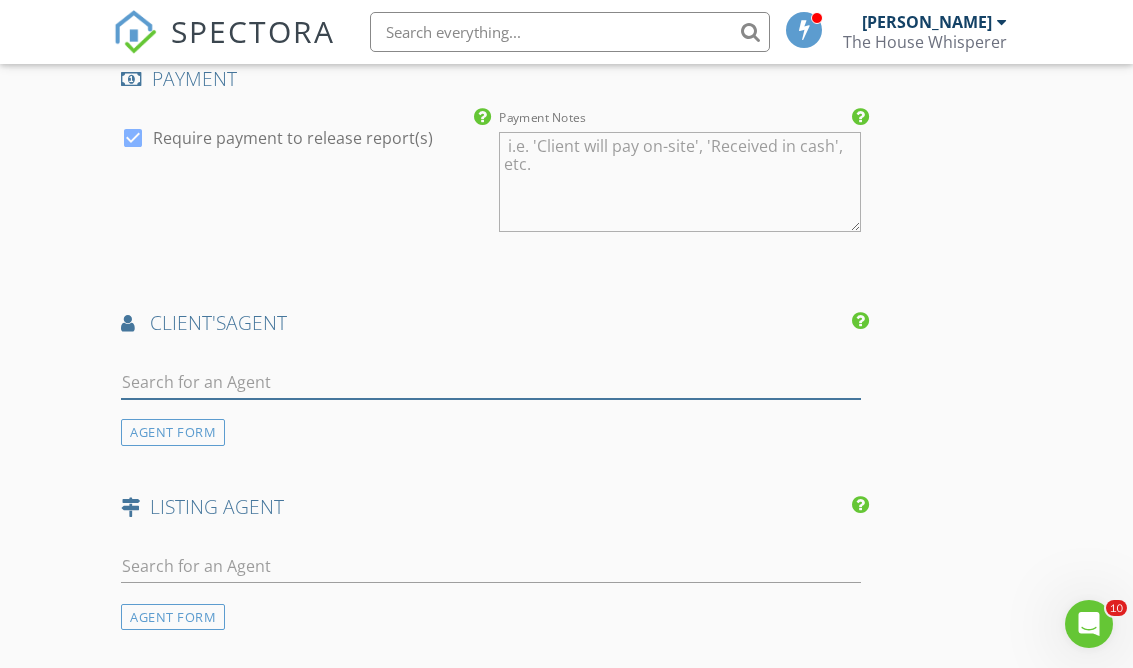 scroll, scrollTop: 2765, scrollLeft: 0, axis: vertical 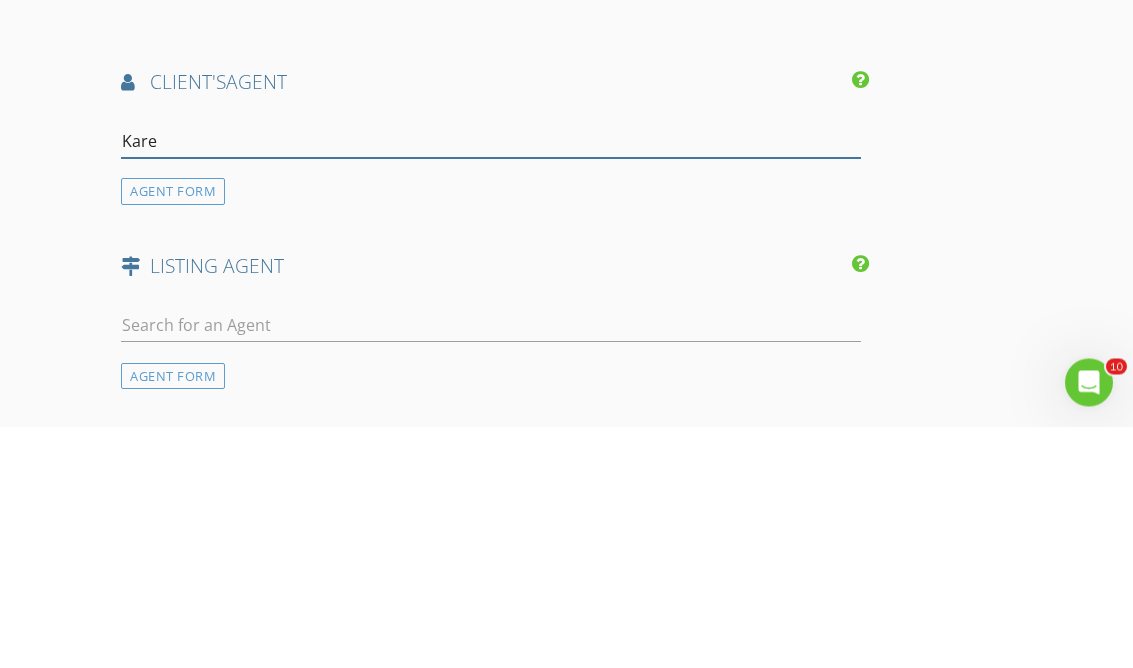 type on "[PERSON_NAME]" 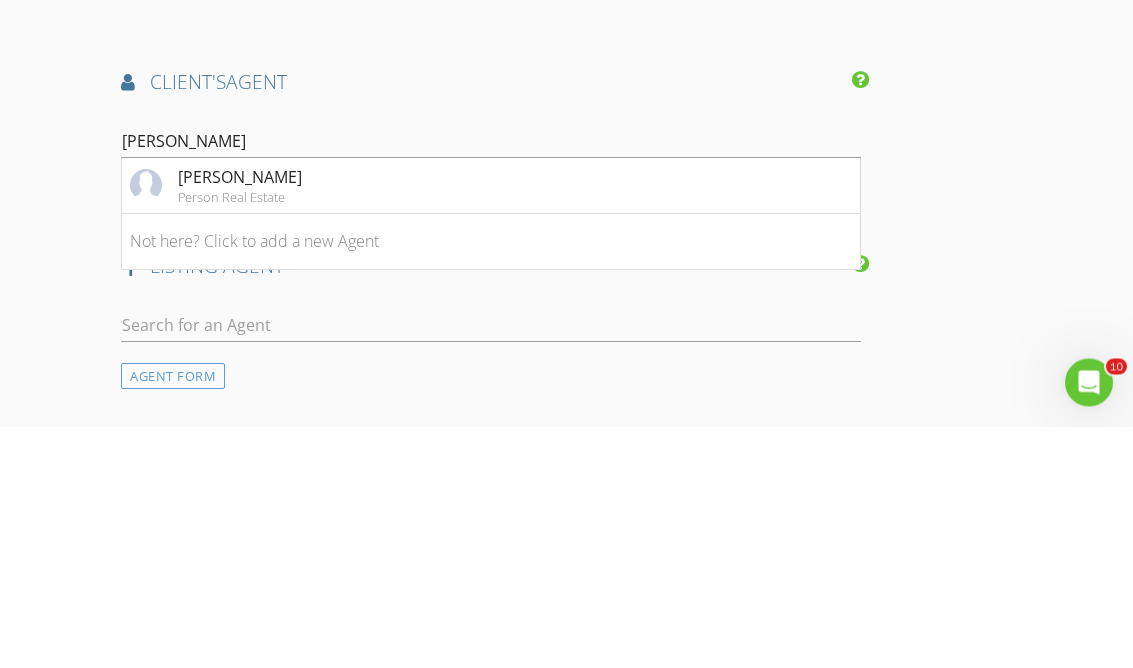 click on "Karen Arlt
Person Real Estate" at bounding box center (490, 428) 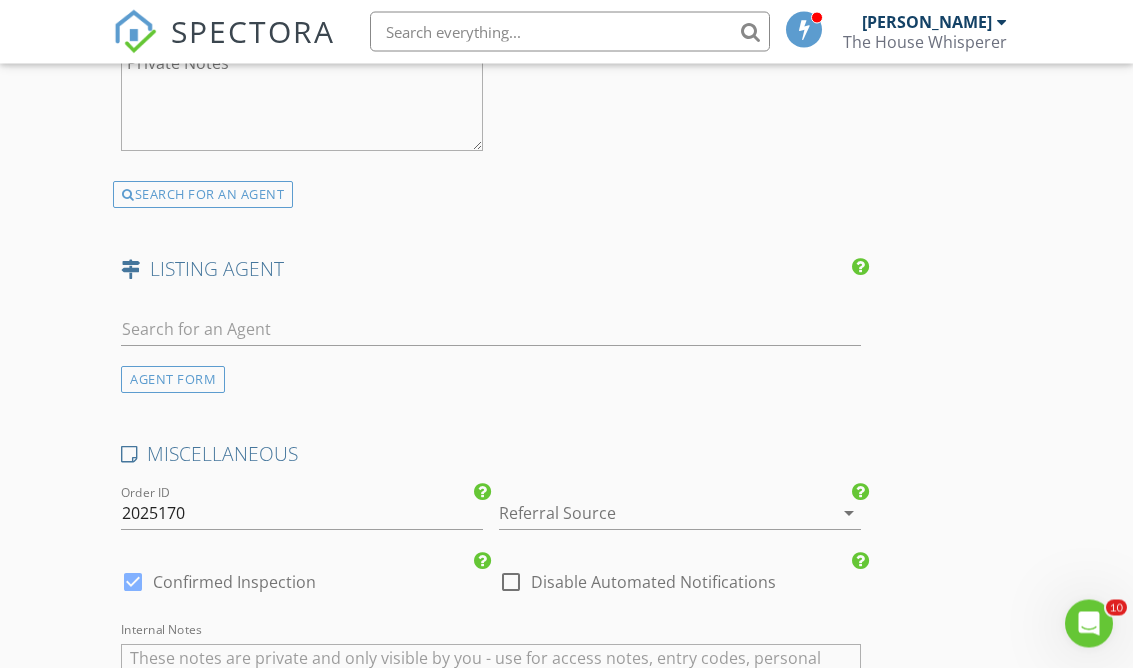 click on "arrow_drop_down" at bounding box center (849, 514) 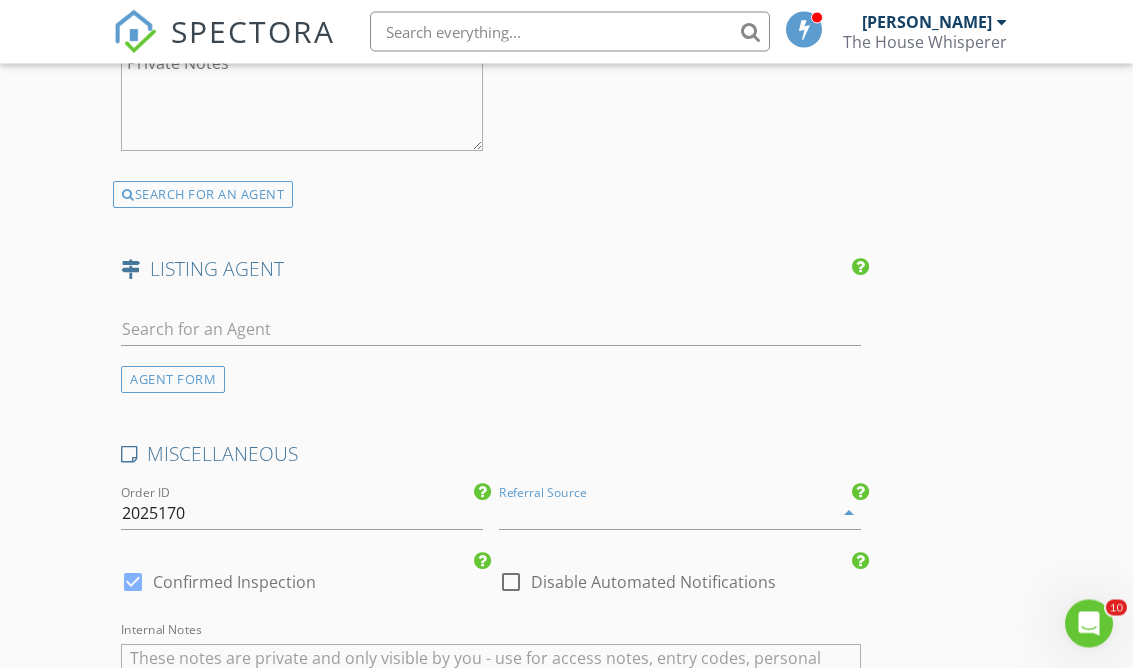 scroll, scrollTop: 3459, scrollLeft: 0, axis: vertical 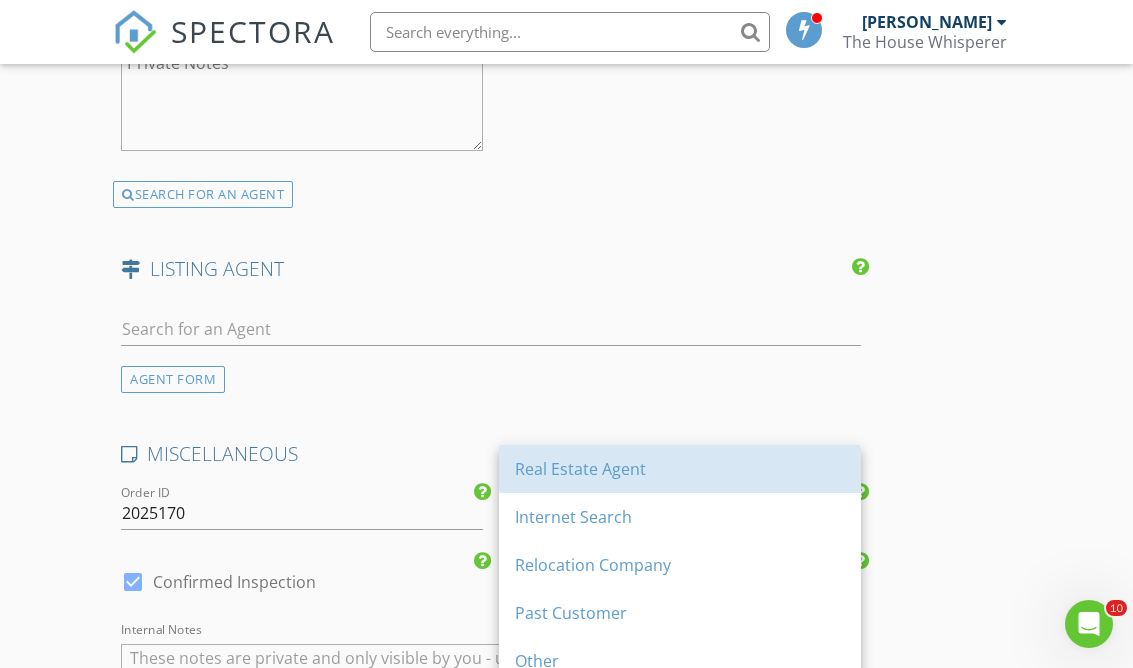 click on "Real Estate Agent" at bounding box center (680, 469) 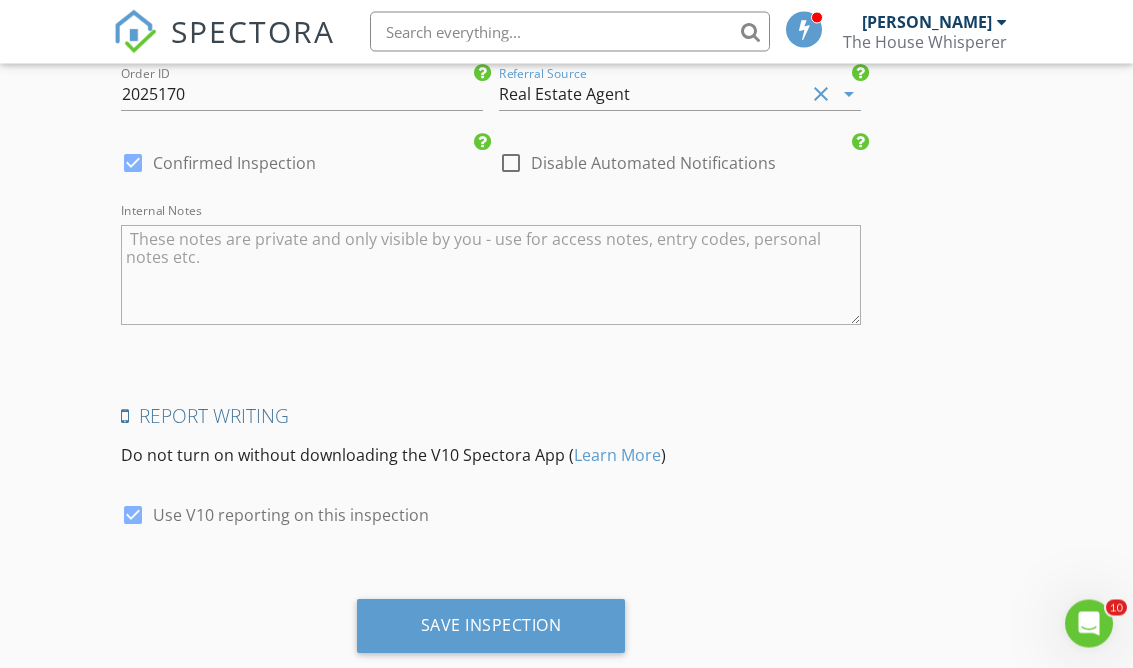 scroll, scrollTop: 3888, scrollLeft: 0, axis: vertical 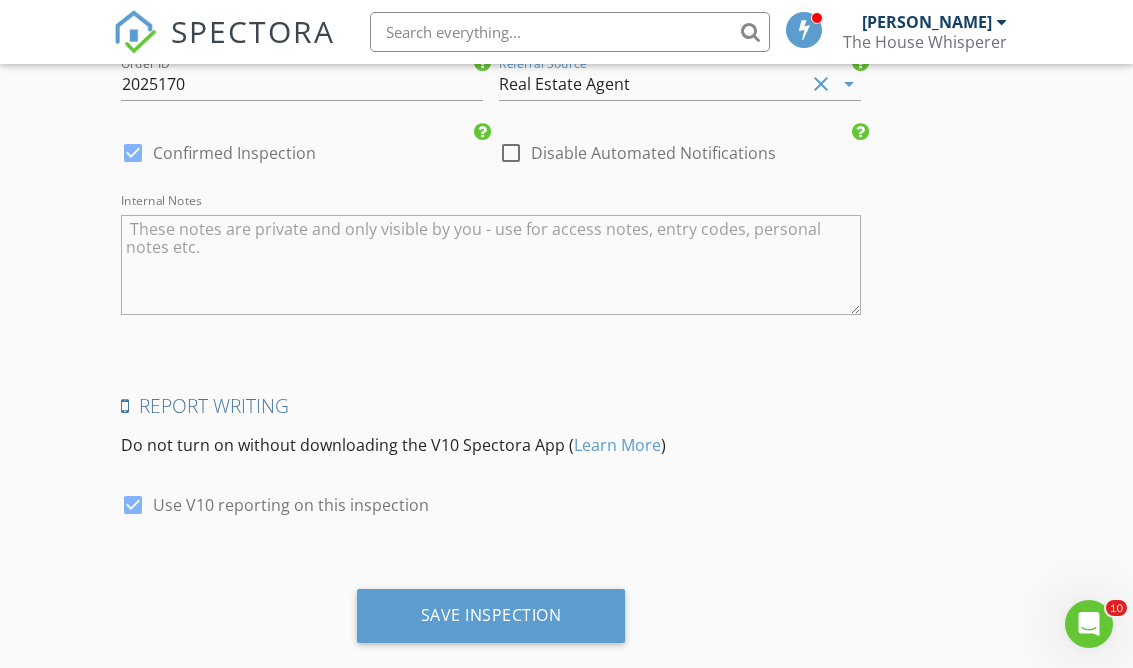 click on "Save Inspection" at bounding box center [491, 616] 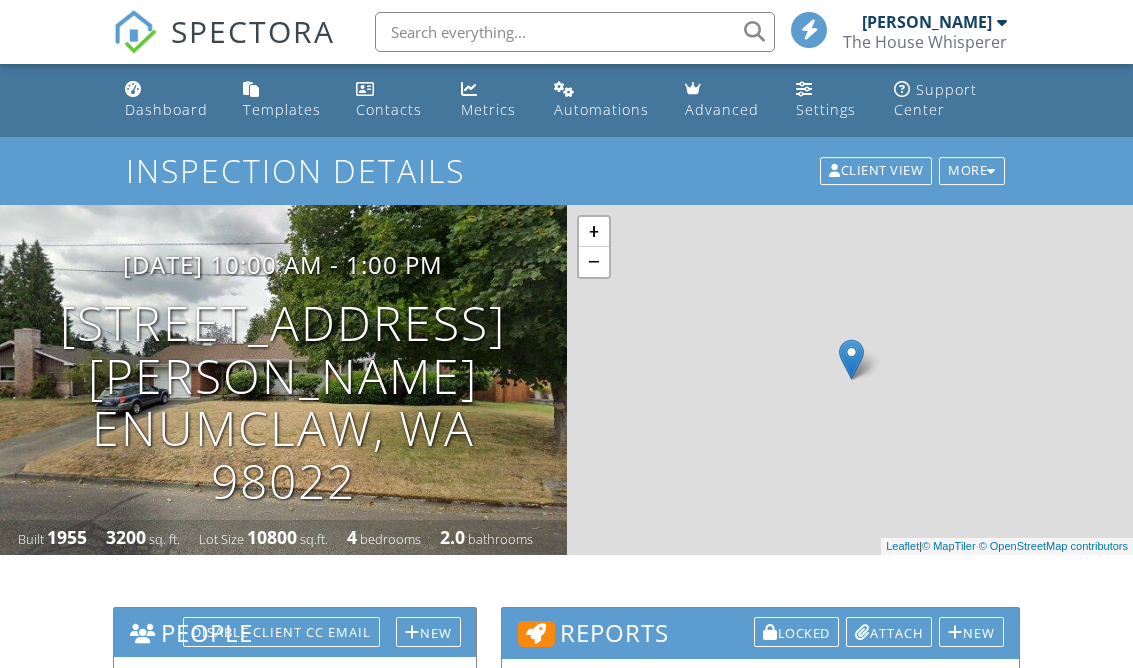 scroll, scrollTop: 0, scrollLeft: 0, axis: both 